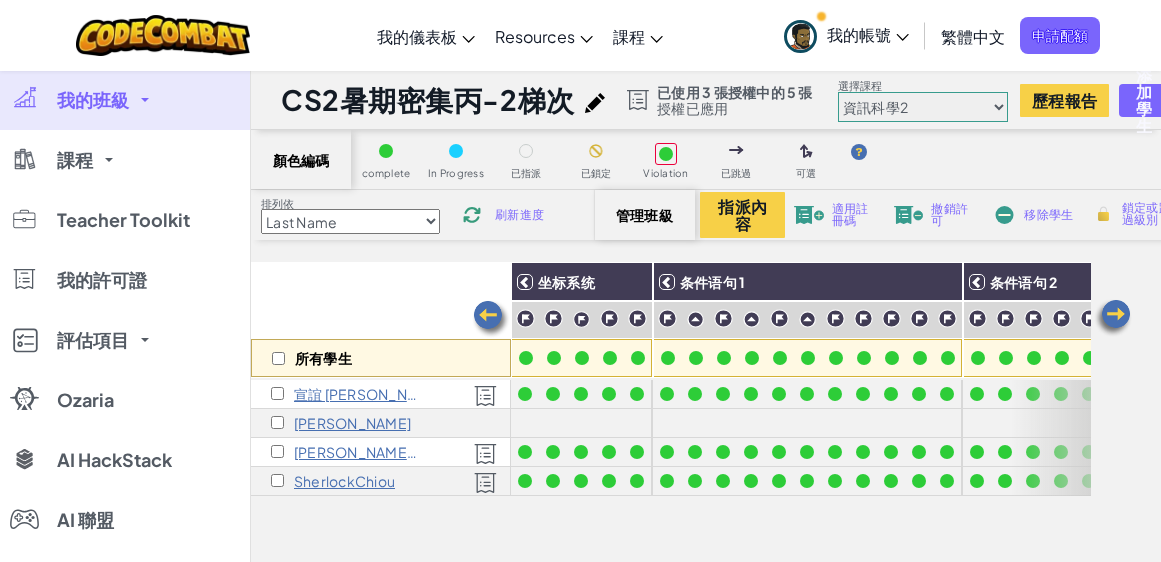 select on "5632661322961295f9428638" 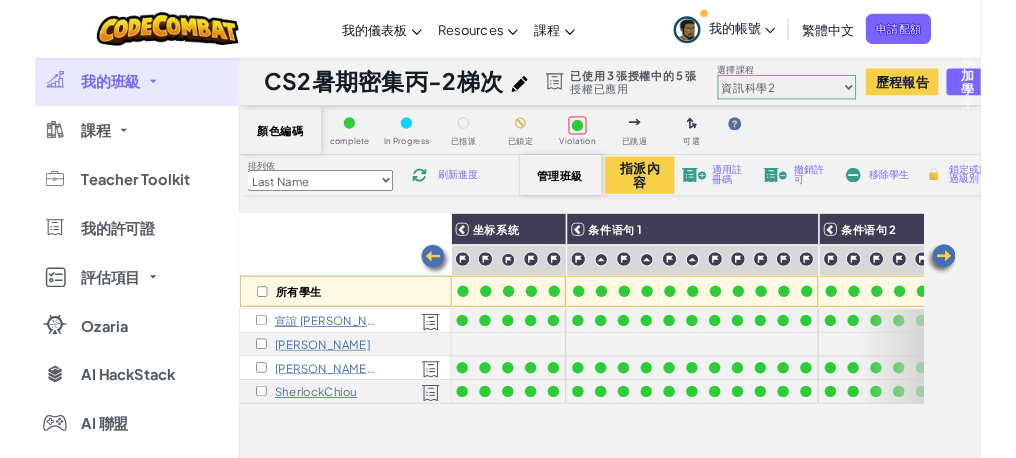 scroll, scrollTop: 0, scrollLeft: 800, axis: horizontal 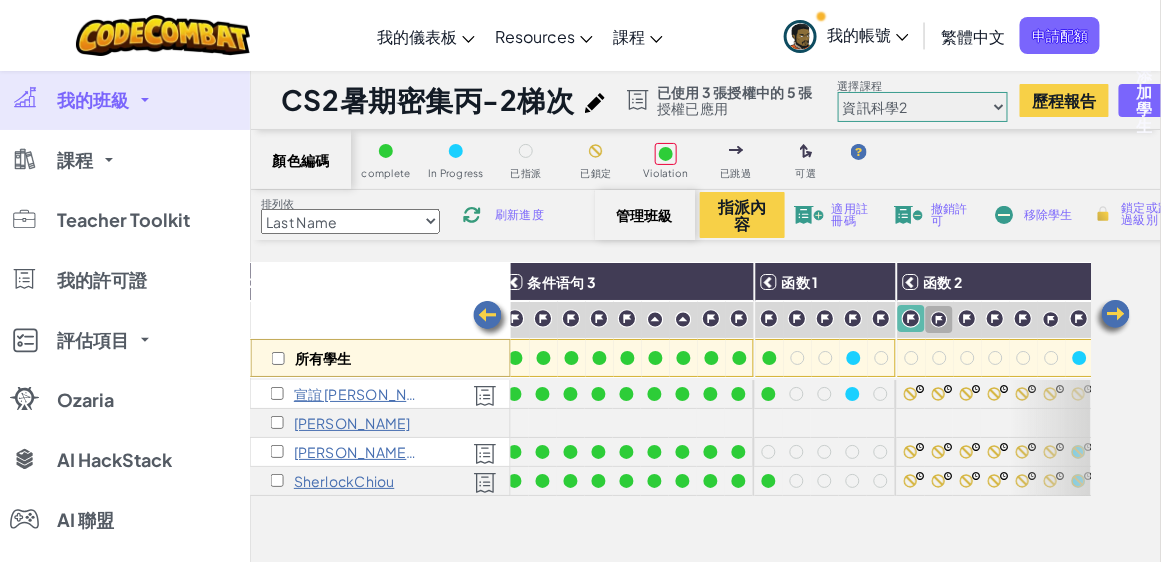 click on "鎖定或跳過級別" at bounding box center (1137, 214) 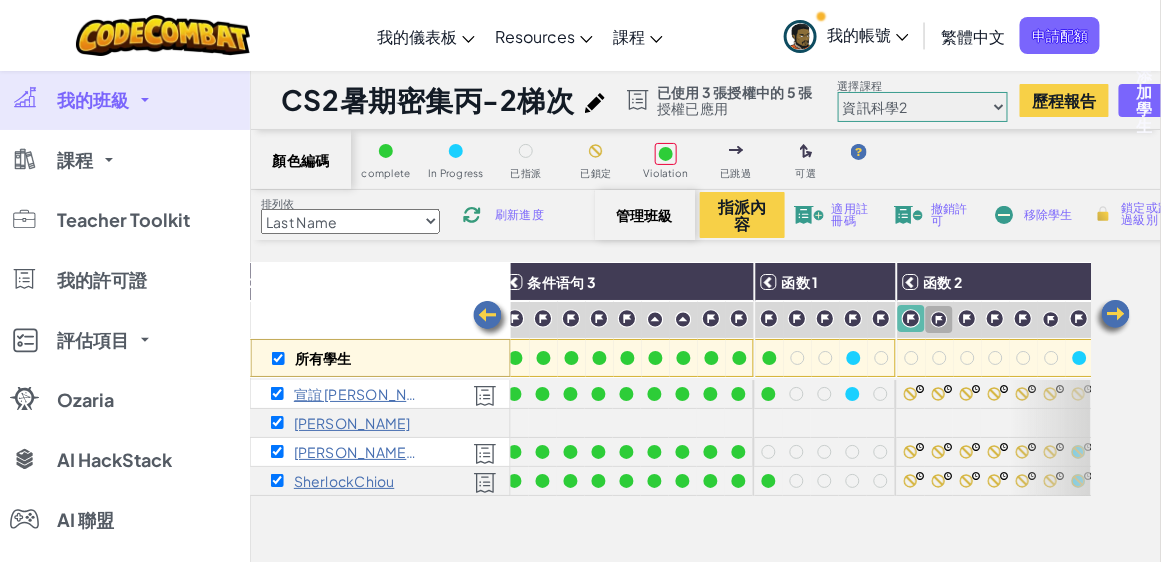 checkbox on "true" 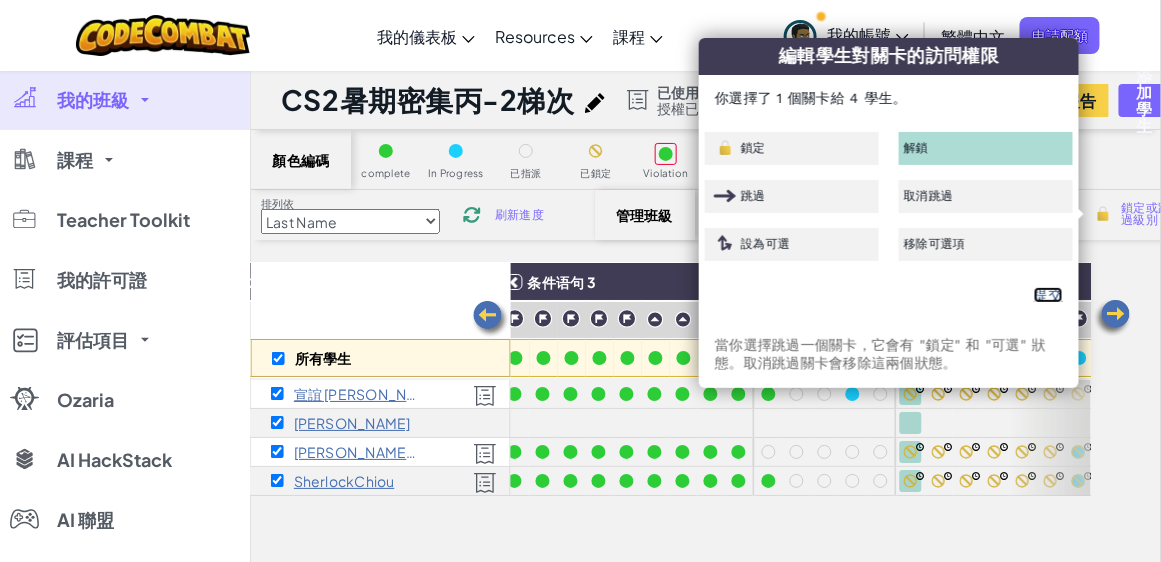 click on "提交" at bounding box center [1048, 295] 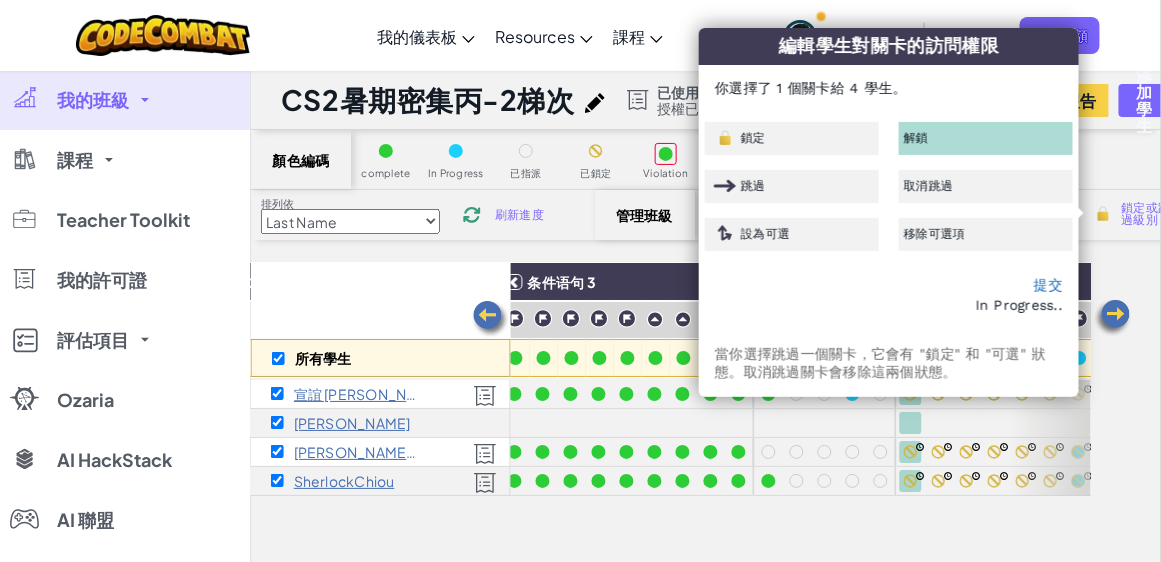 click on "所有學生       坐标系统                                               条件语句 1                                                                                   条件语句 2                                                                                         条件语句 3                                                                       函数 1                                               函数 2                                                                                                           事件
宣誼 [PERSON_NAME]
[PERSON_NAME] [PERSON_NAME]
SherlockChiou" at bounding box center (706, 553) 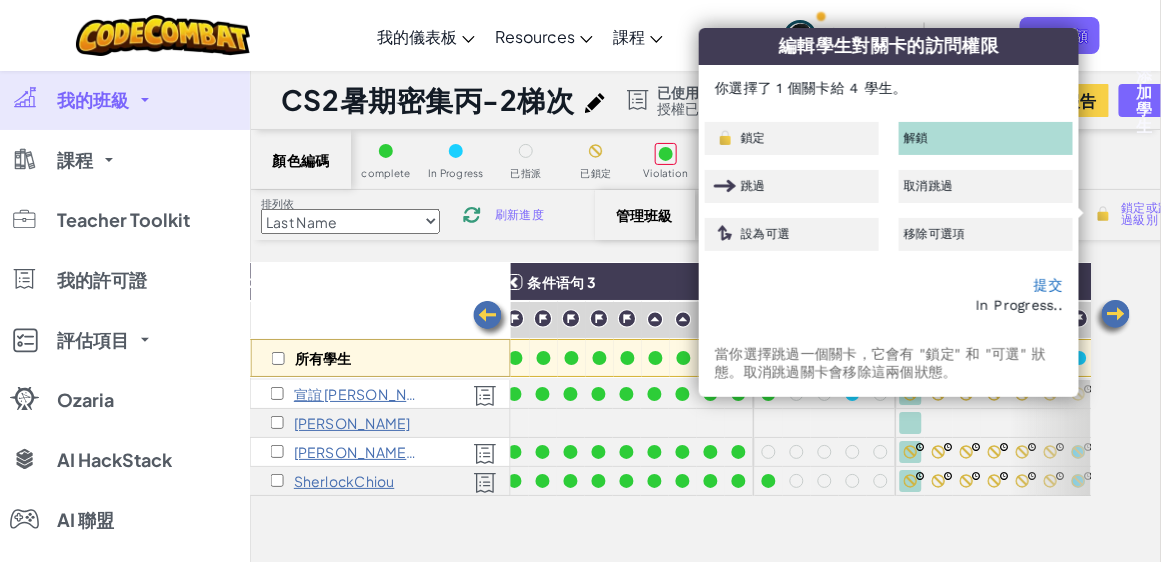 checkbox on "false" 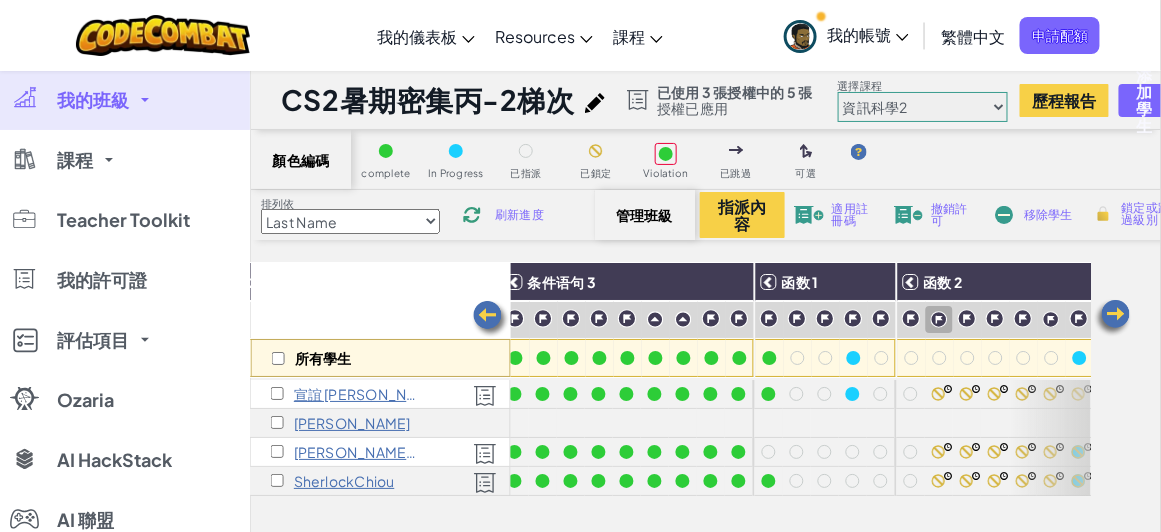 click at bounding box center (939, 319) 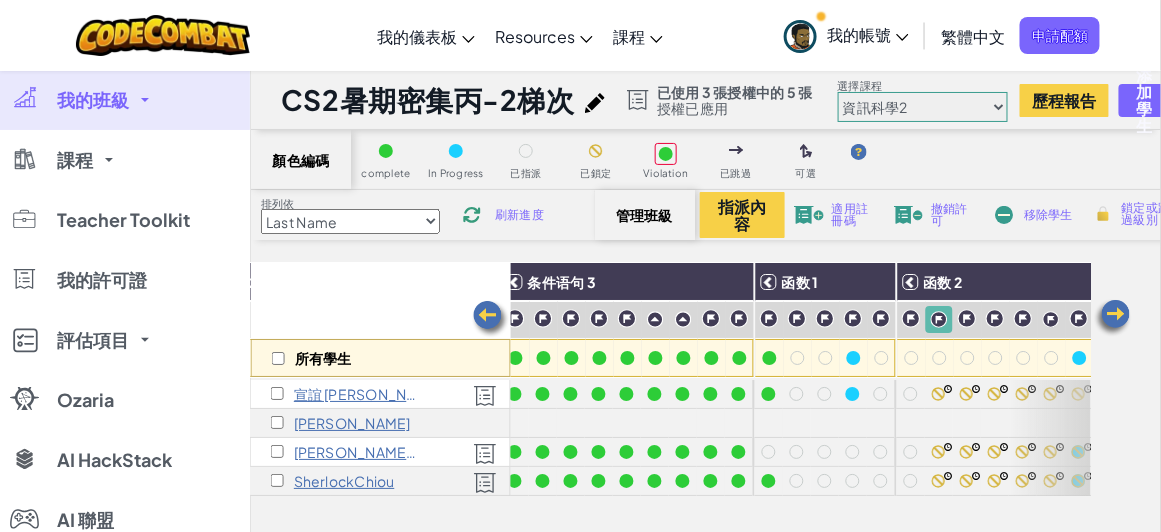 click on "鎖定或跳過級別" at bounding box center [1151, 214] 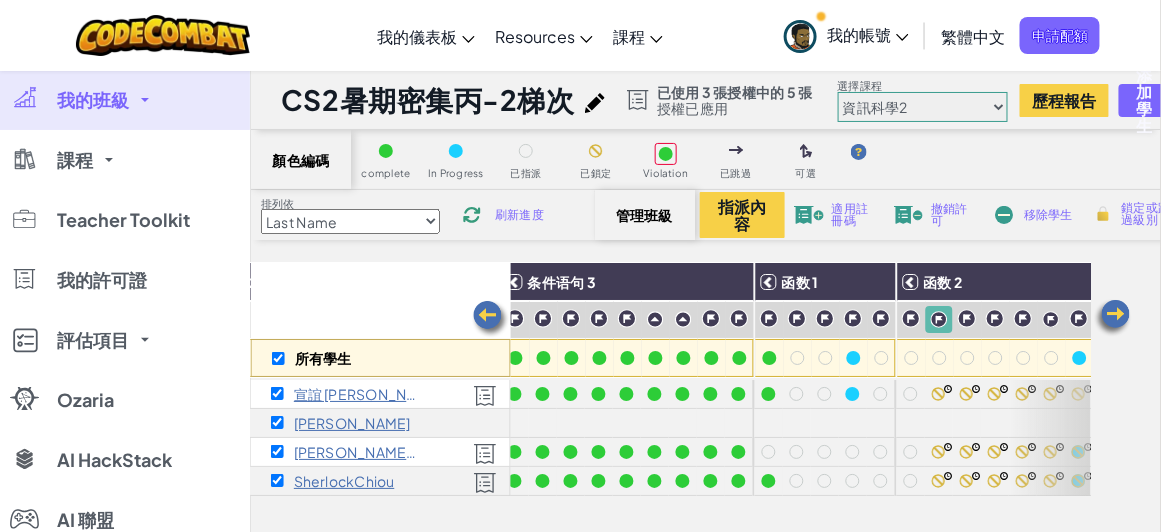 checkbox on "true" 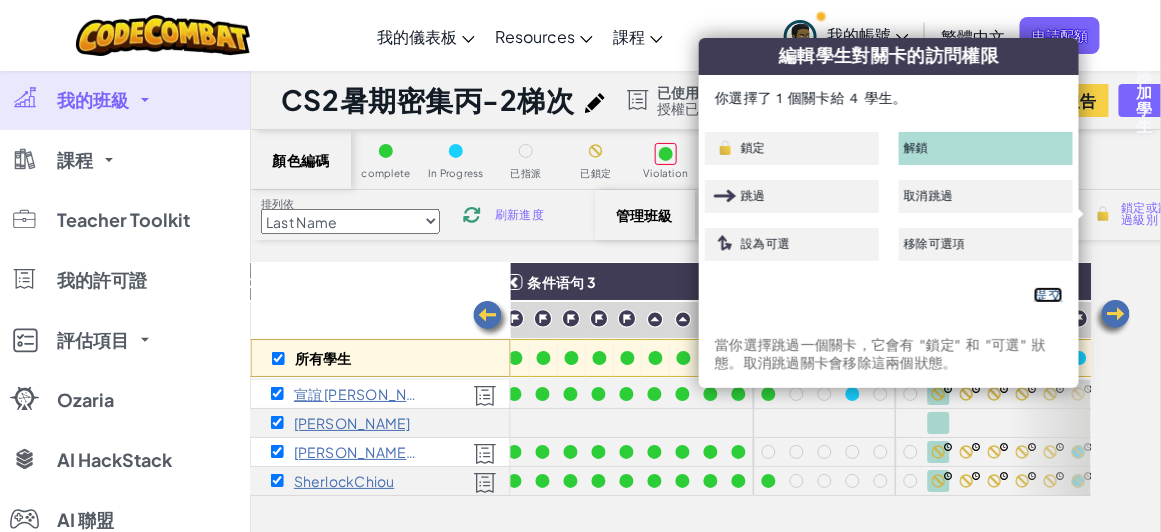 click on "提交" at bounding box center (1048, 295) 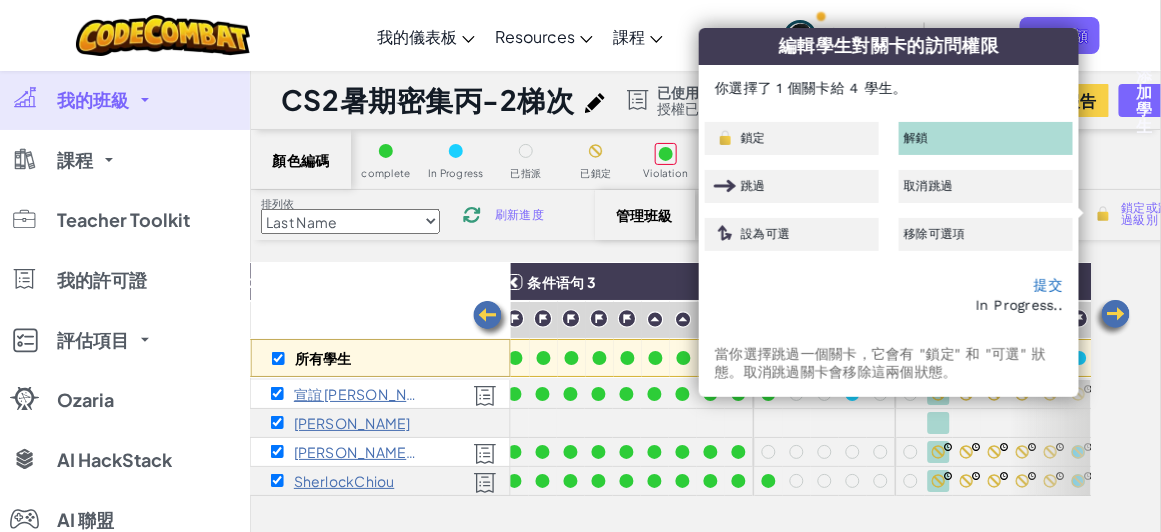 click on "所有學生       坐标系统                                               条件语句 1                                                                                   条件语句 2                                                                                         条件语句 3                                                                       函数 1                                               函数 2                                                                                                           事件
宣誼 [PERSON_NAME]
[PERSON_NAME] [PERSON_NAME]
SherlockChiou" at bounding box center [706, 553] 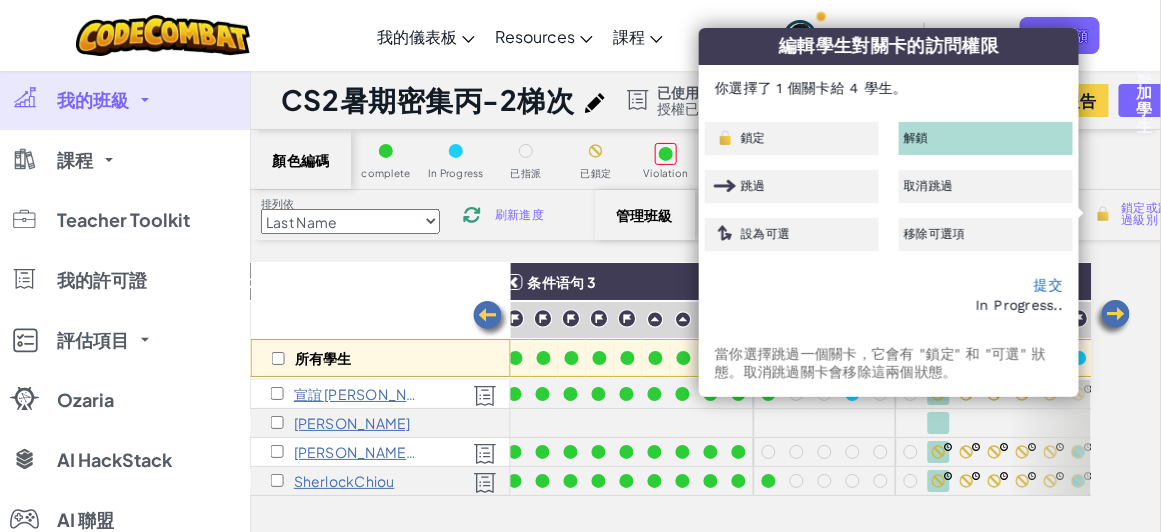 checkbox on "false" 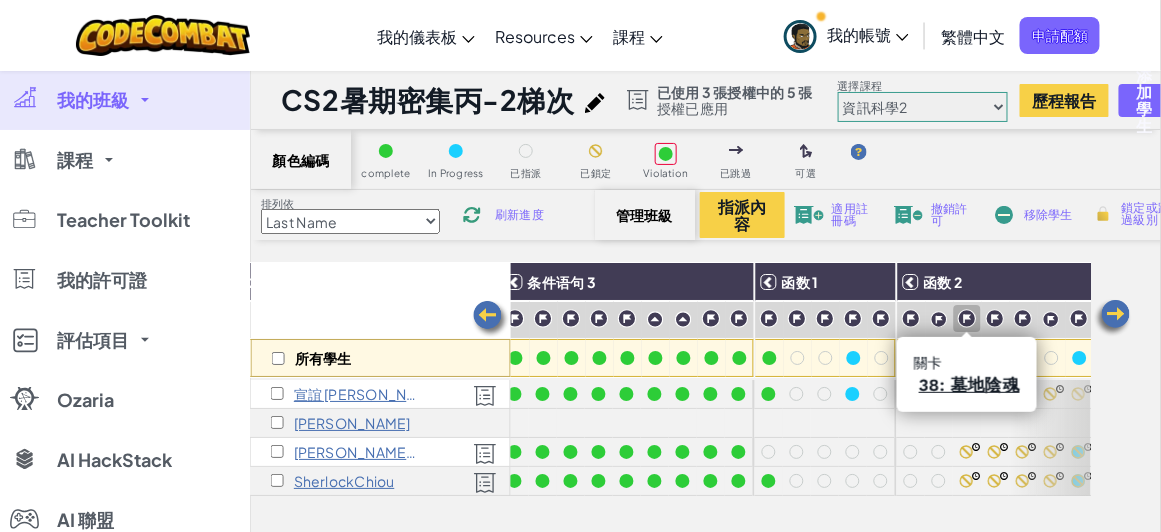 click at bounding box center (967, 318) 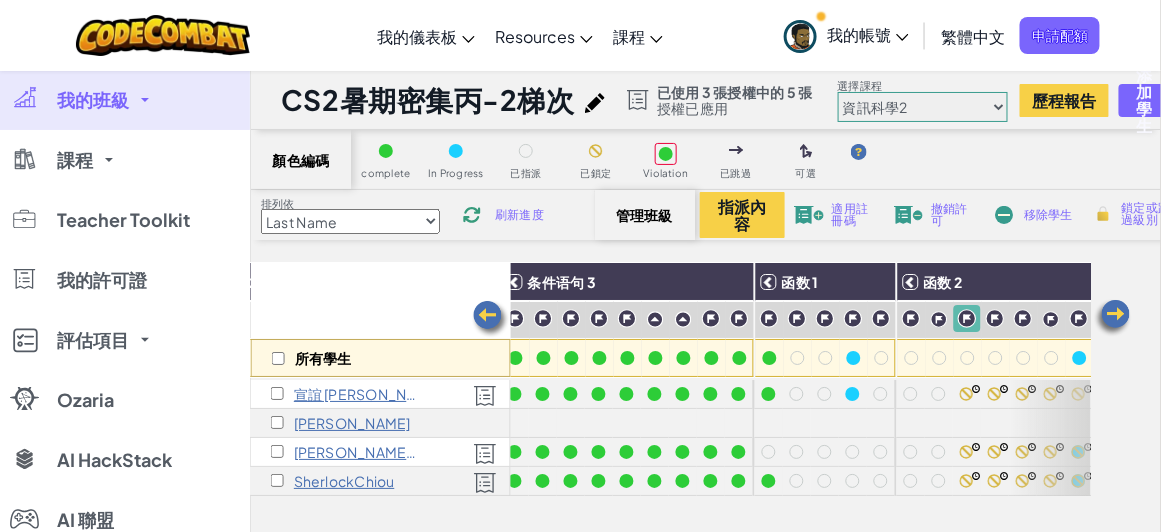 click on "鎖定或跳過級別" at bounding box center [1137, 214] 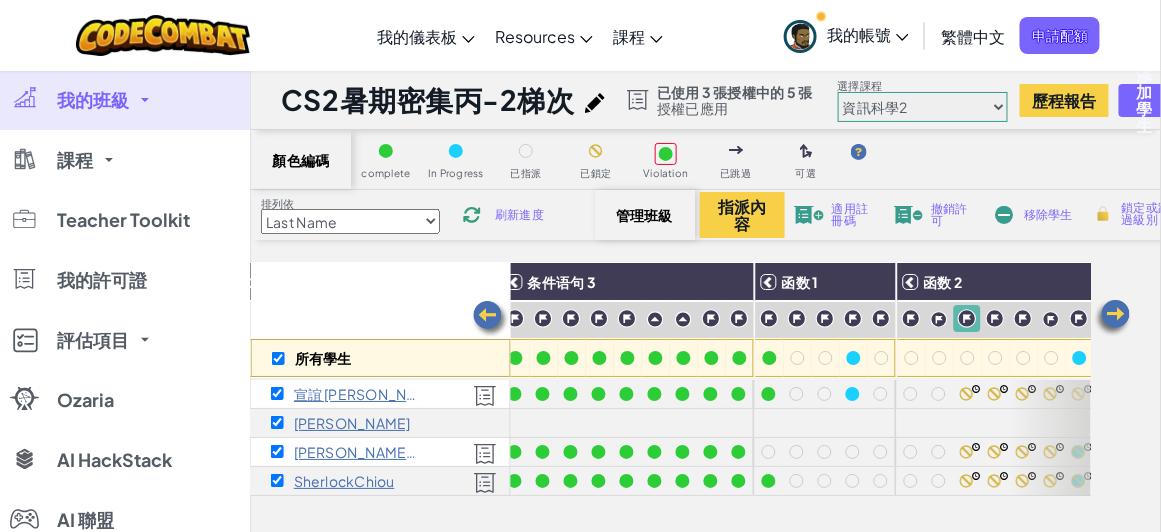 checkbox on "true" 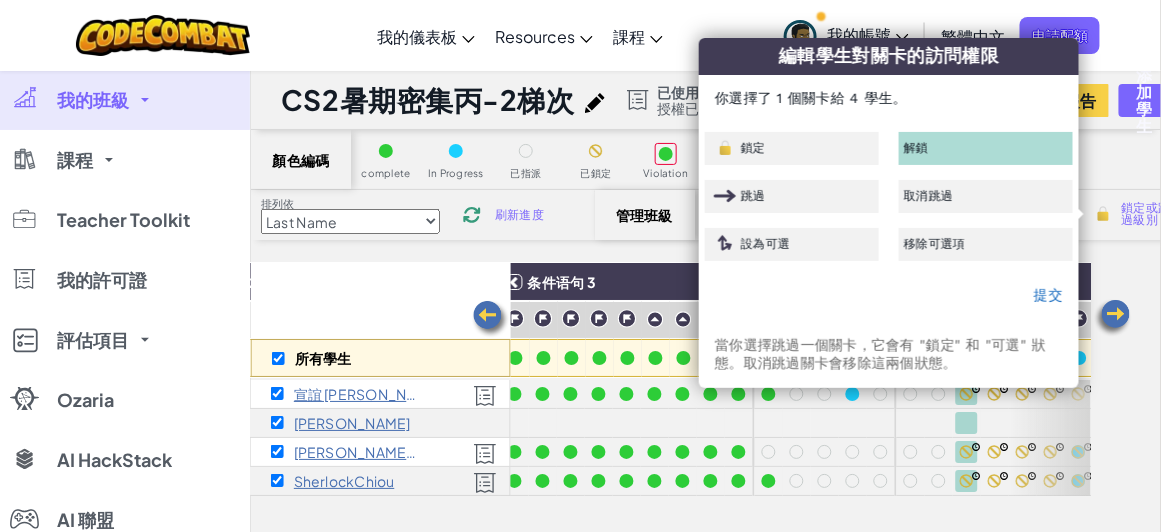click on "鎖定或跳過級別" at bounding box center [1137, 214] 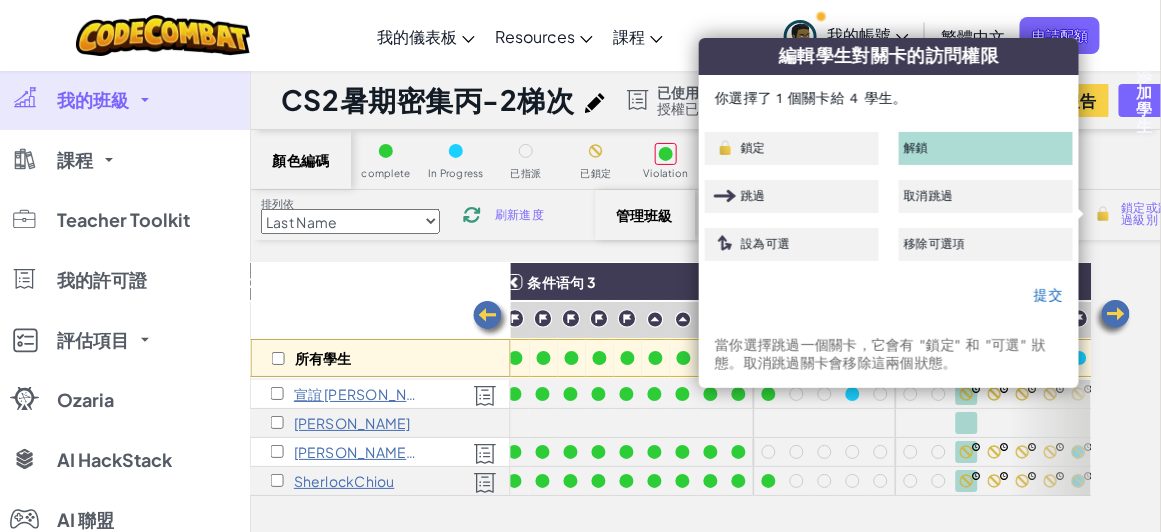 checkbox on "false" 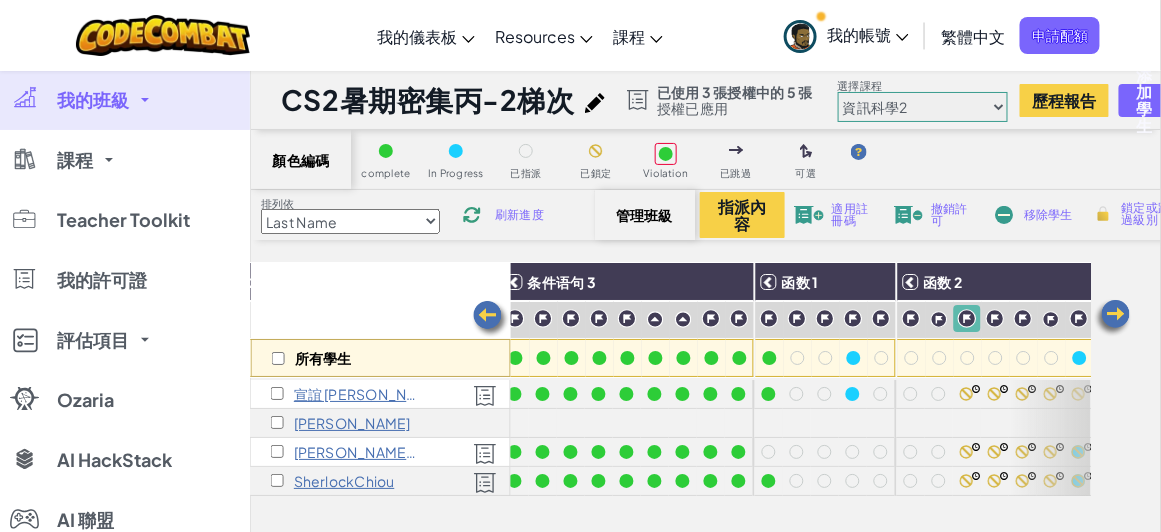 click on "鎖定或跳過級別" at bounding box center [1137, 214] 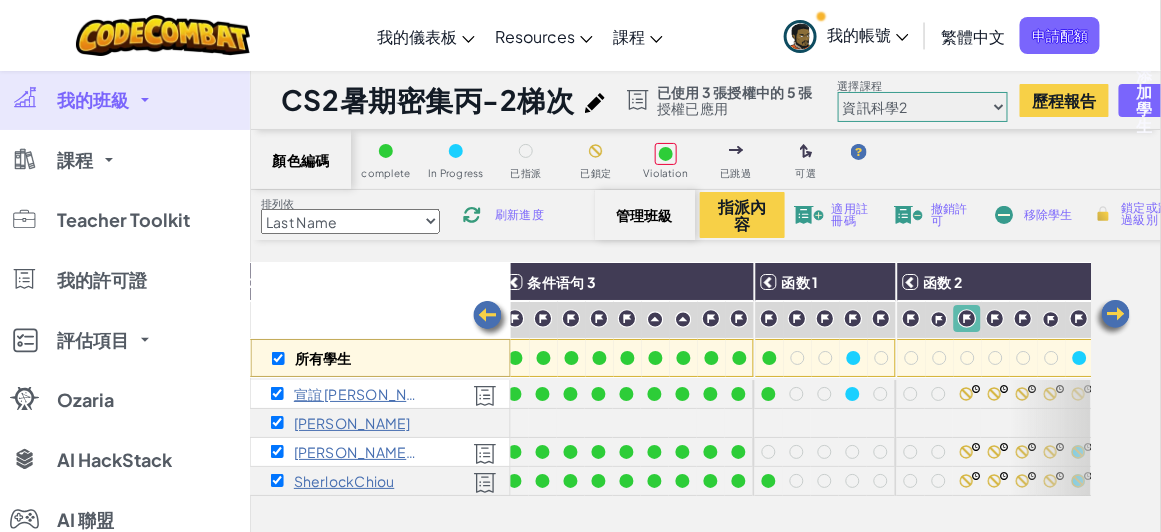 checkbox on "true" 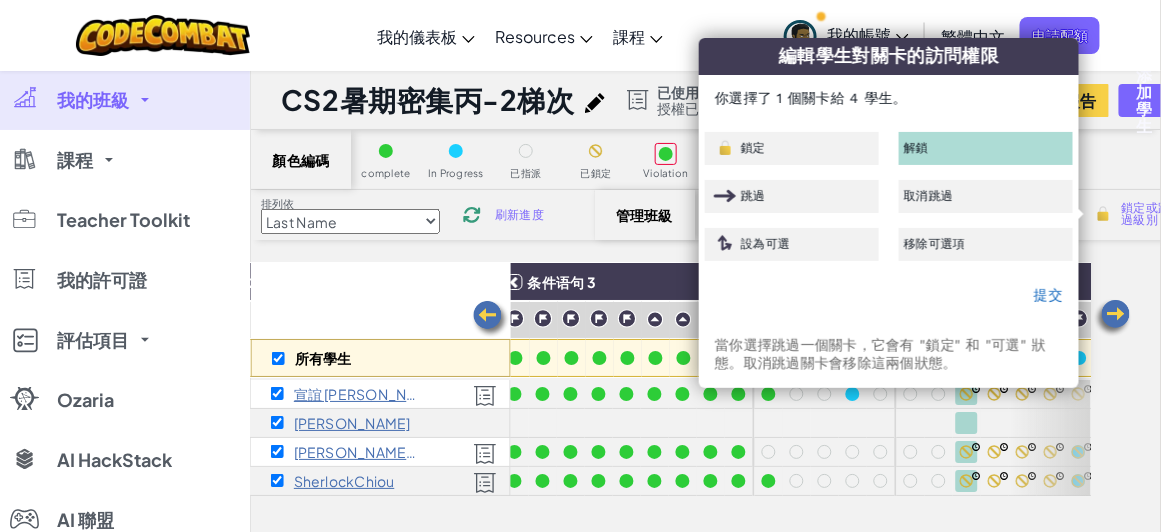 click on "提交" at bounding box center (889, 296) 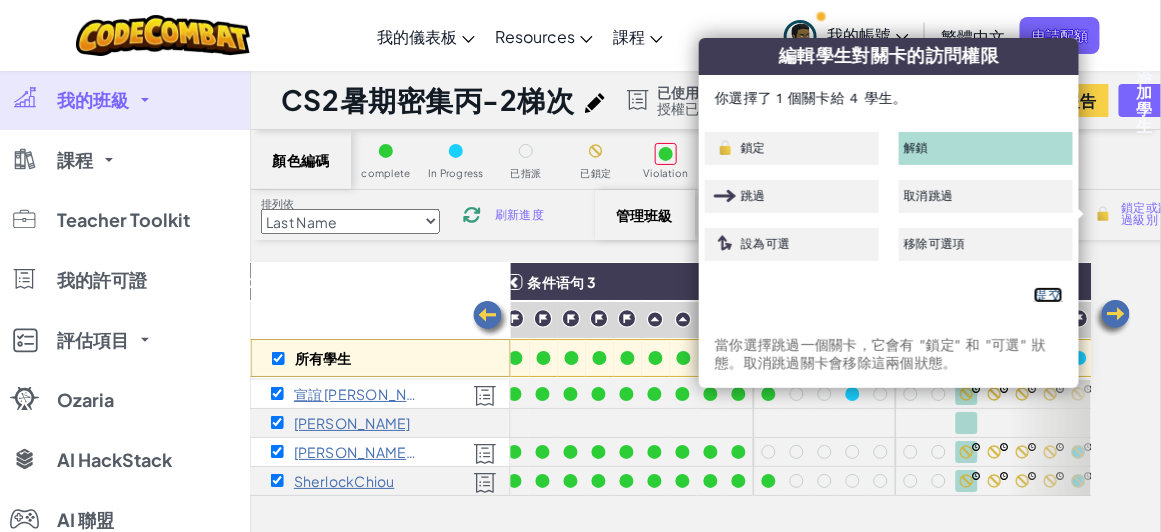 click on "提交" at bounding box center (1048, 295) 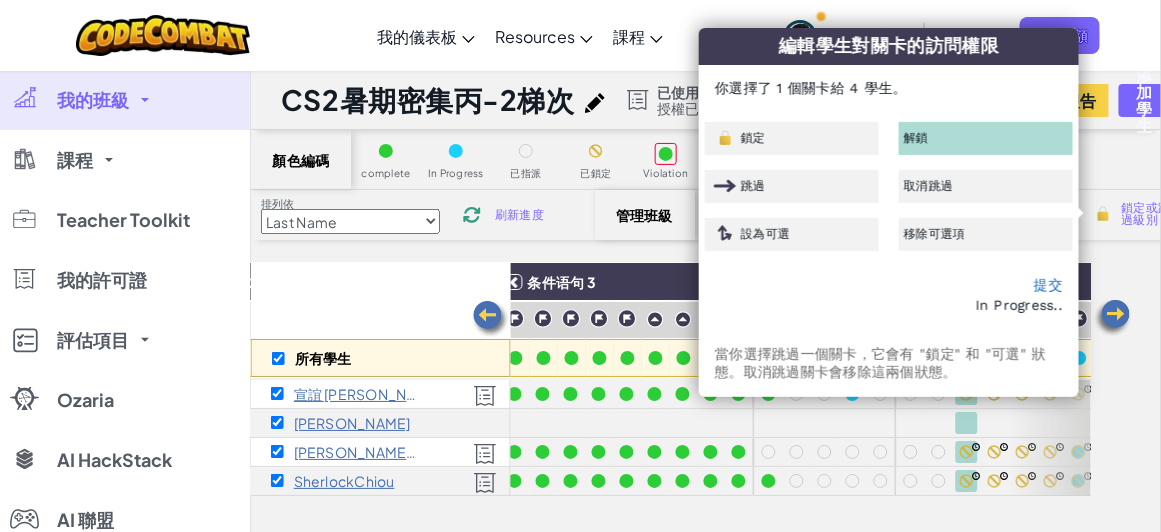 click on "所有學生       坐标系统                                               条件语句 1                                                                                   条件语句 2                                                                                         条件语句 3                                                                       函数 1                                               函数 2                                                                                                           事件
宣誼 [PERSON_NAME]
[PERSON_NAME] [PERSON_NAME]
SherlockChiou" at bounding box center [706, 553] 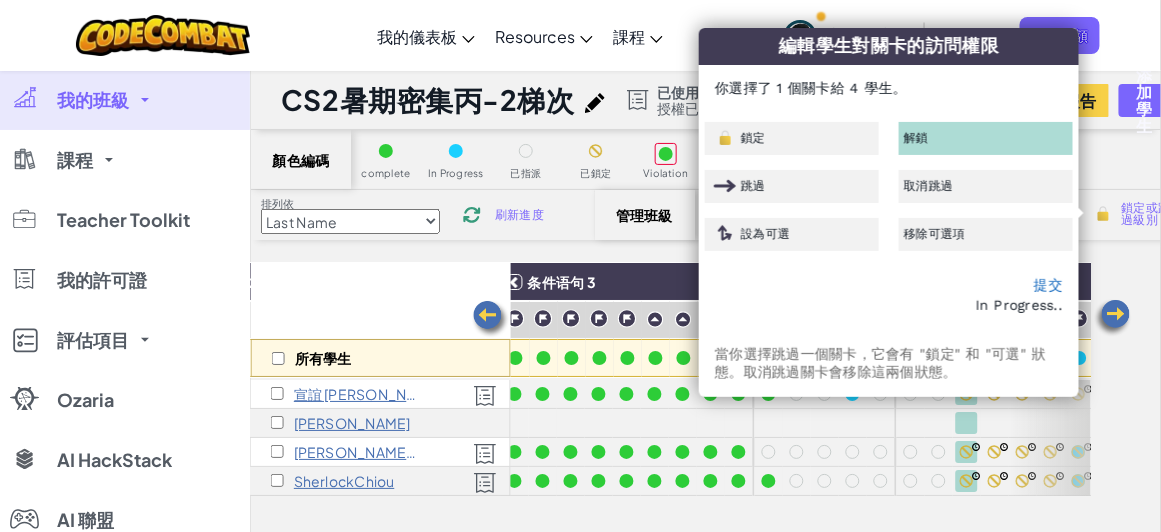 checkbox on "false" 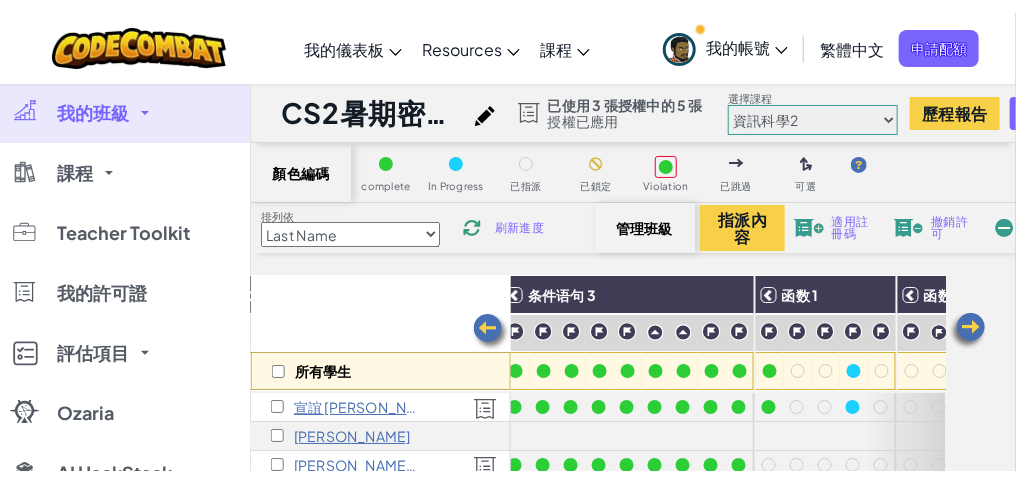 scroll, scrollTop: 0, scrollLeft: 800, axis: horizontal 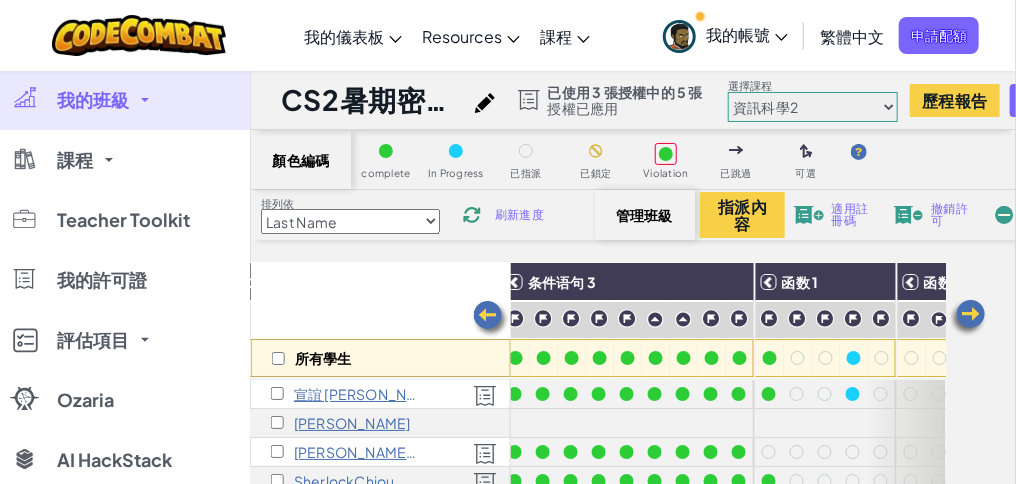 click at bounding box center [968, 318] 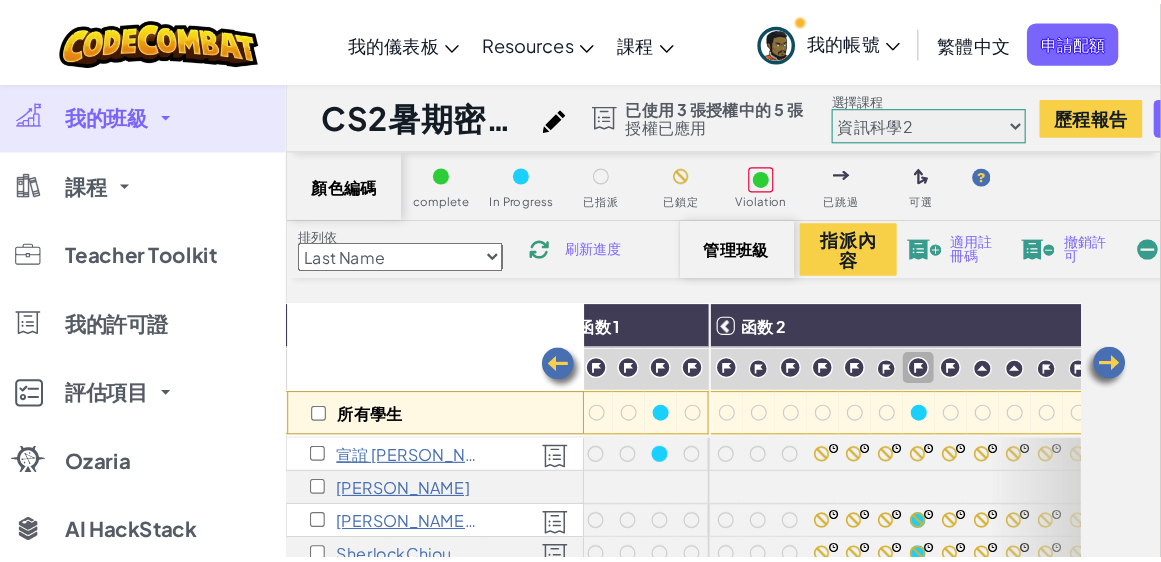 scroll, scrollTop: 0, scrollLeft: 1200, axis: horizontal 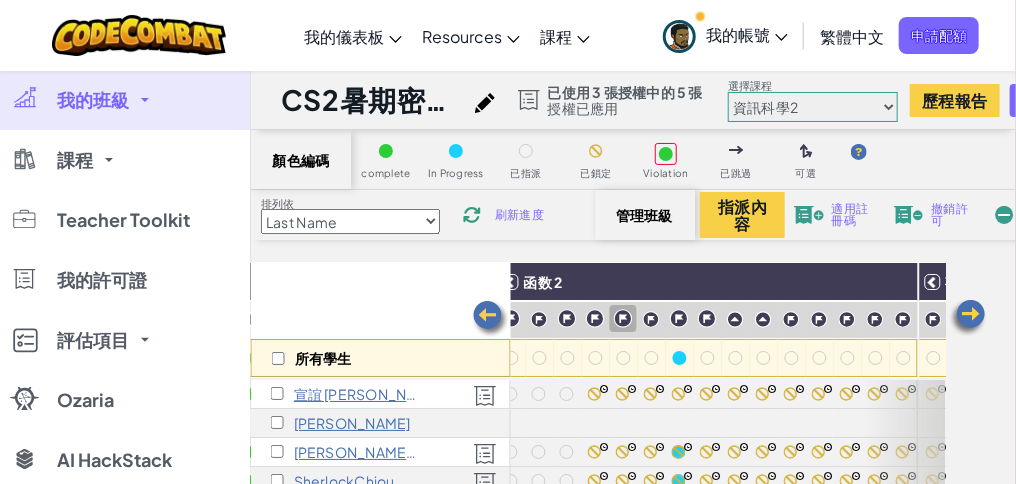 click at bounding box center [623, 318] 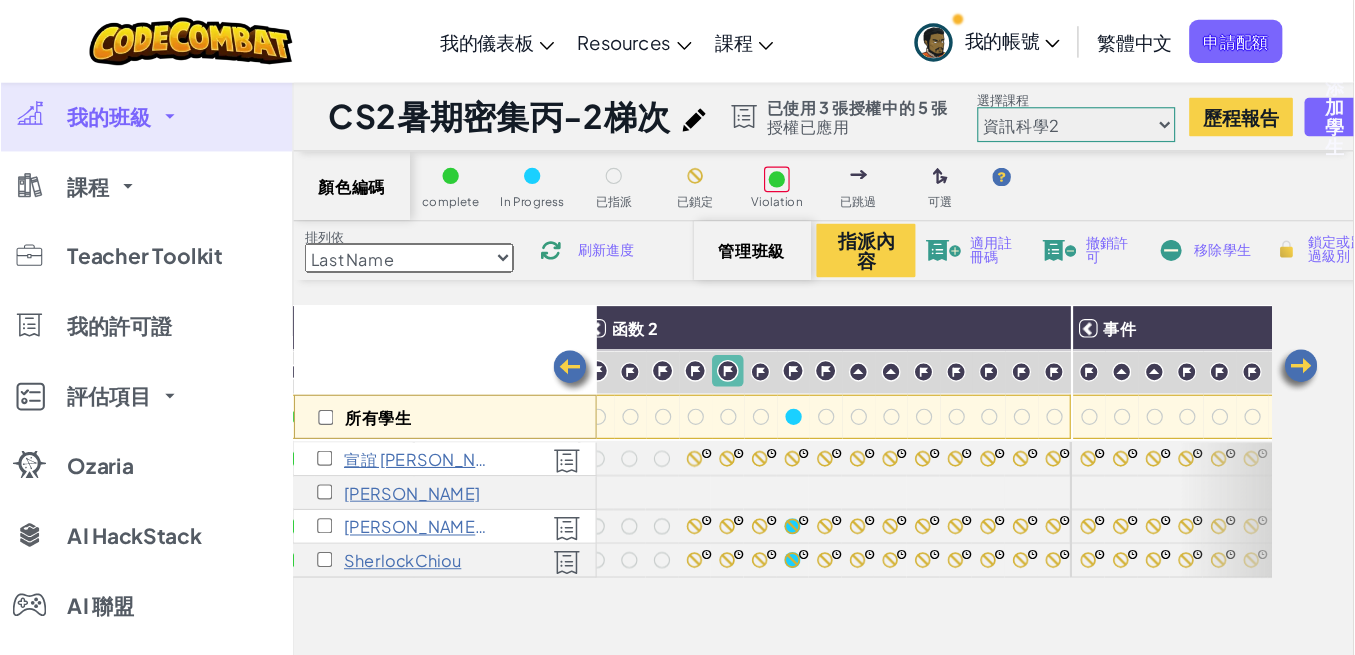 scroll, scrollTop: 0, scrollLeft: 1200, axis: horizontal 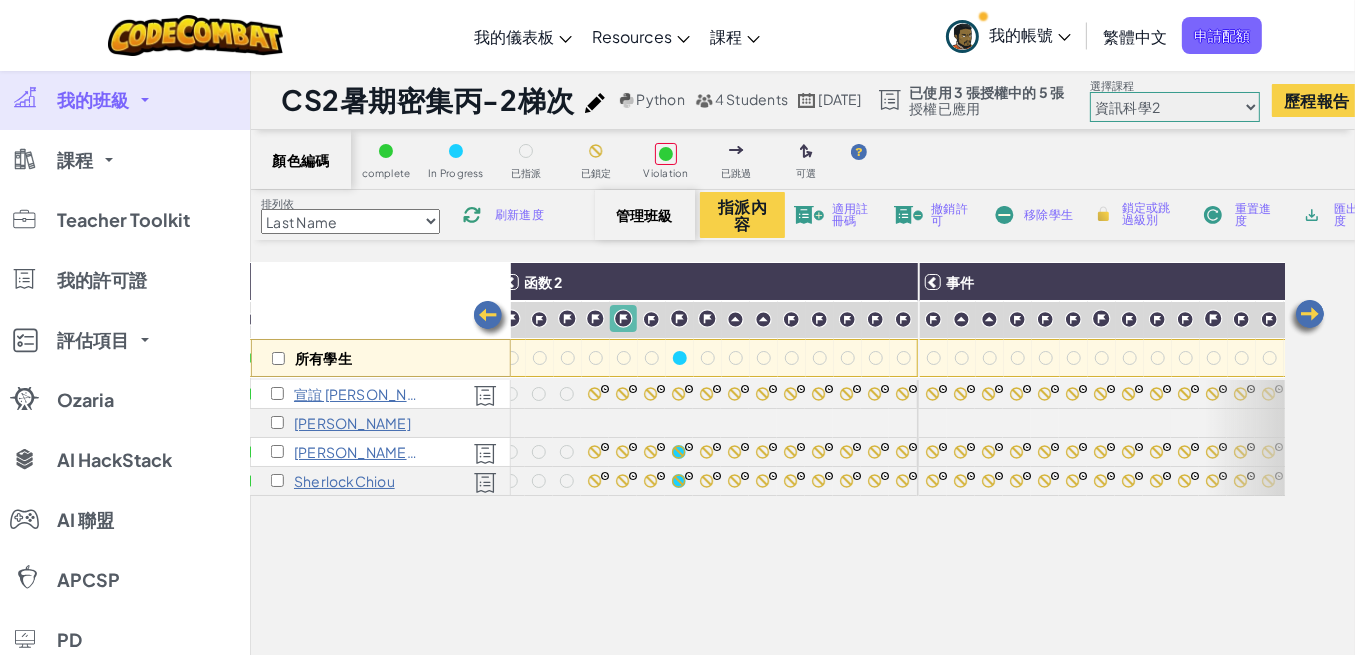 click on "鎖定或跳過級別" at bounding box center (1151, 214) 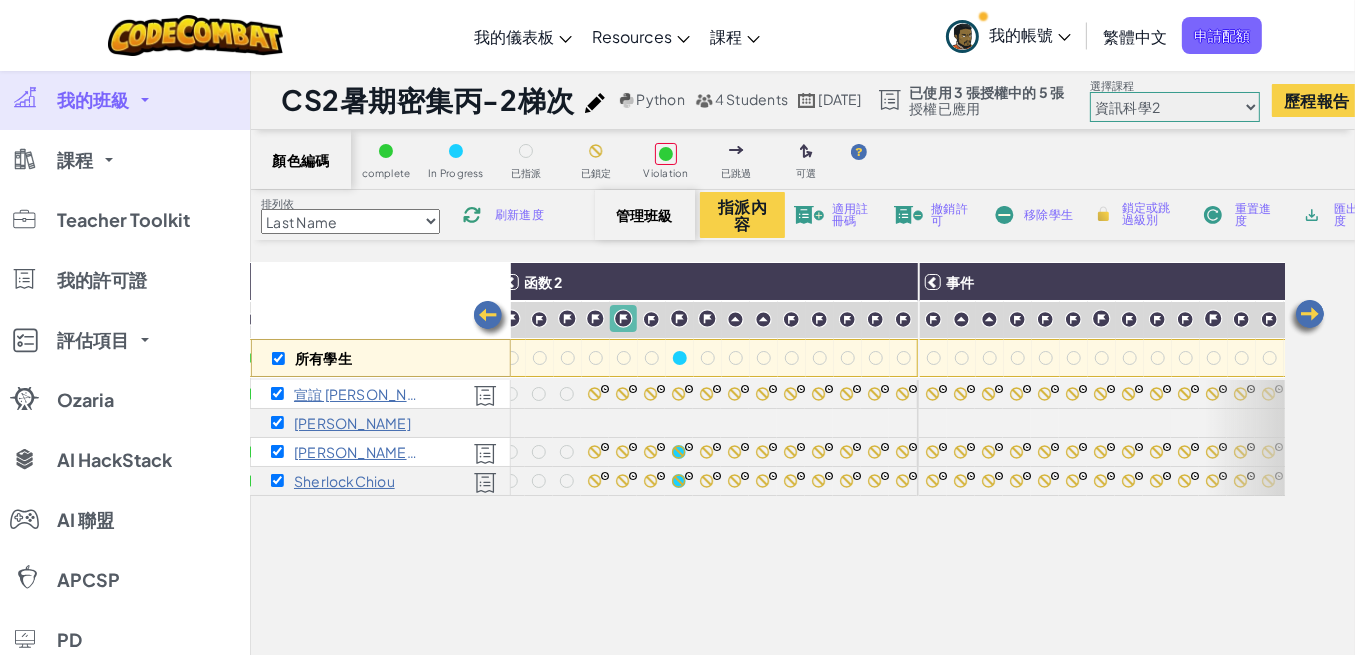checkbox on "true" 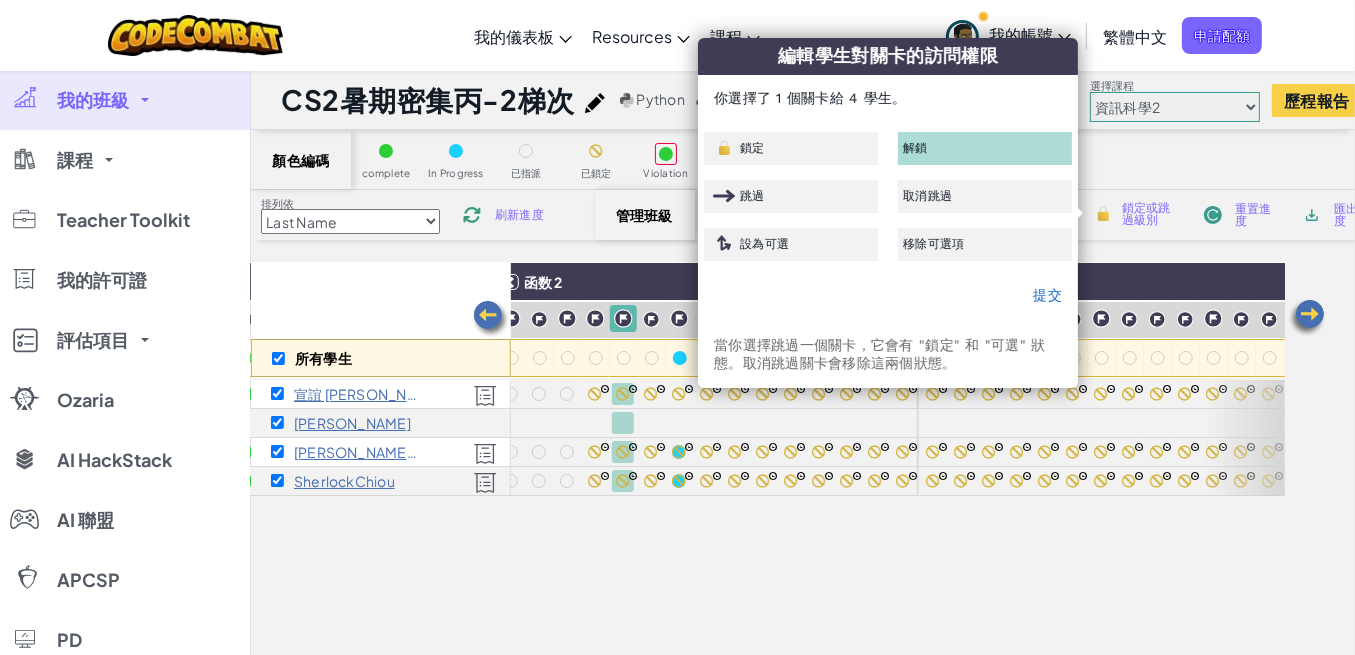 click at bounding box center (595, 318) 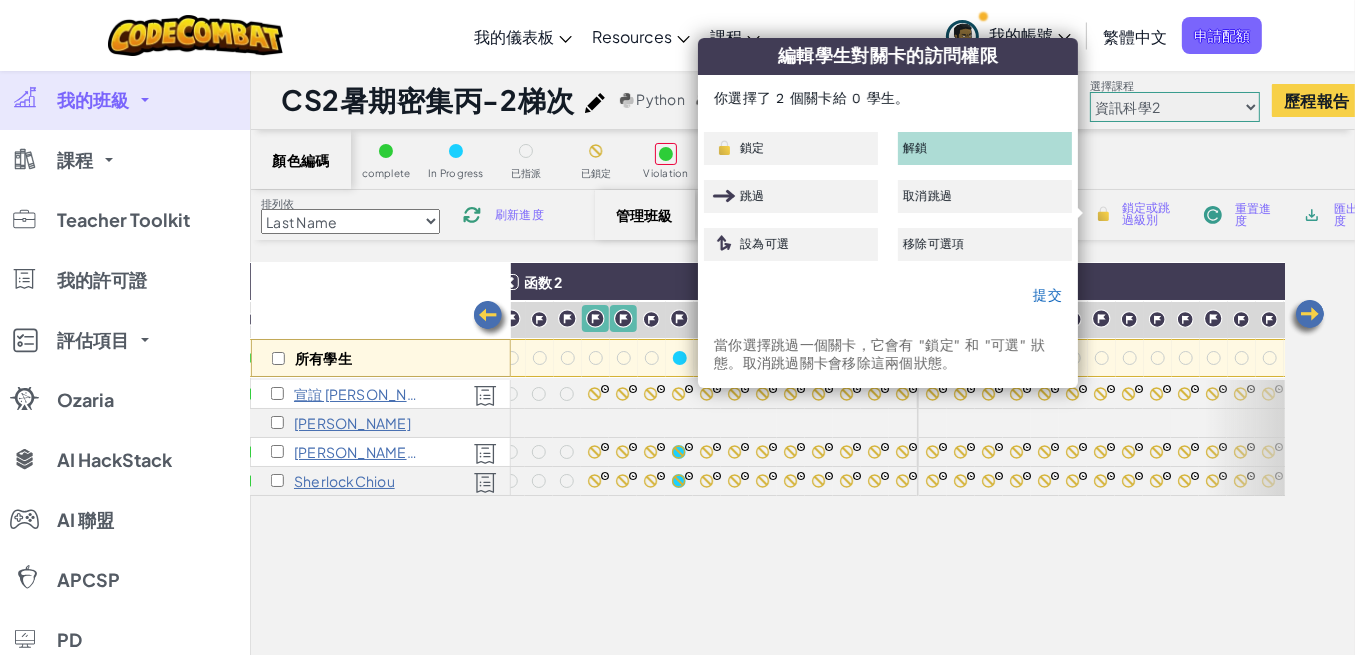 checkbox on "false" 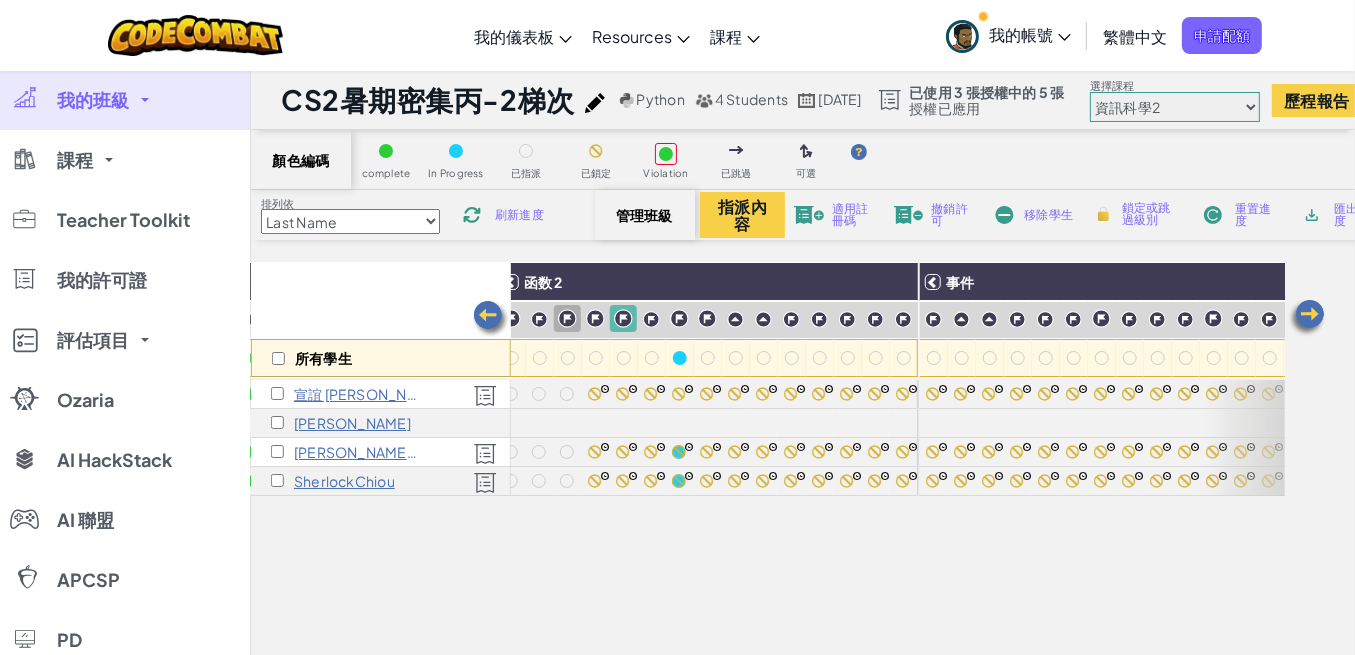 click at bounding box center (567, 318) 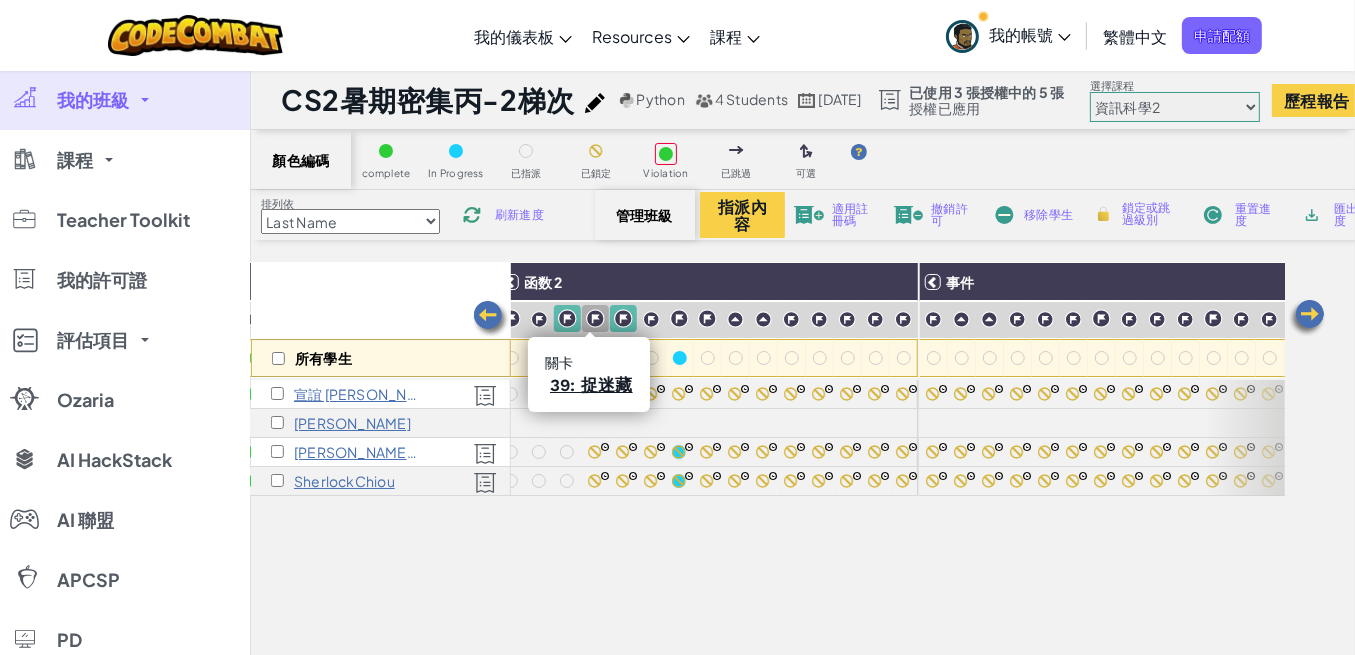 click at bounding box center [595, 318] 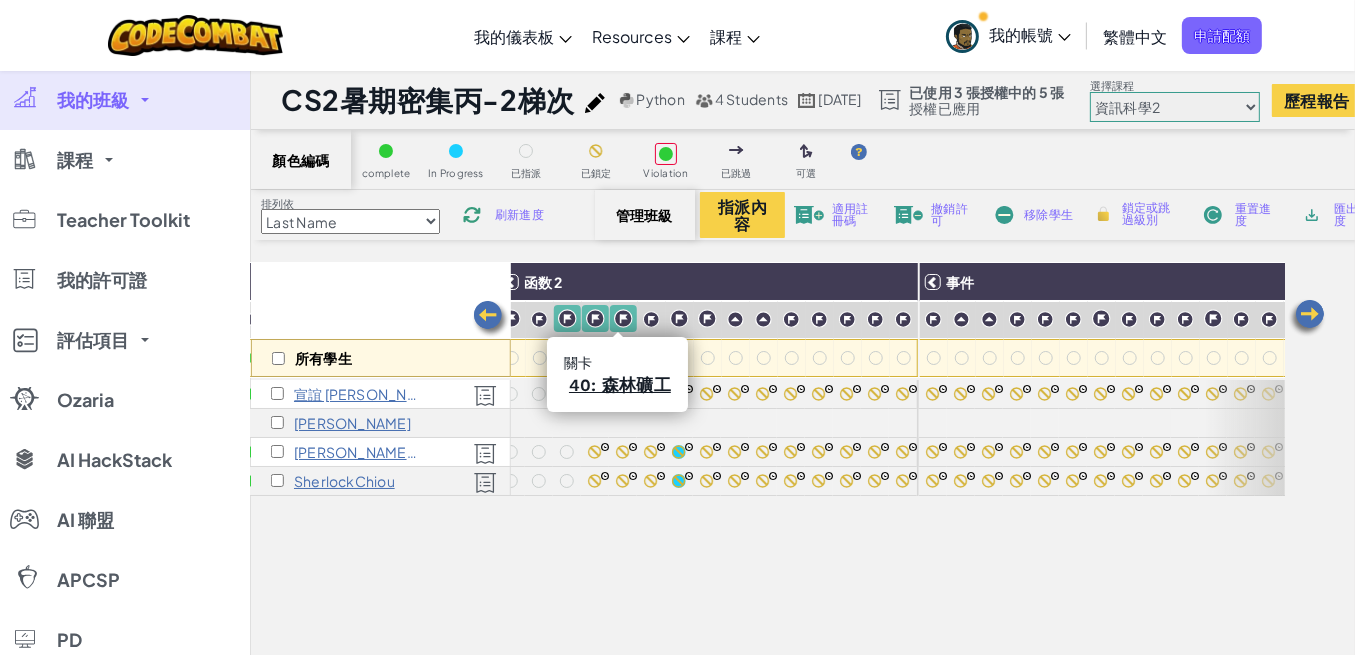 click at bounding box center [623, 318] 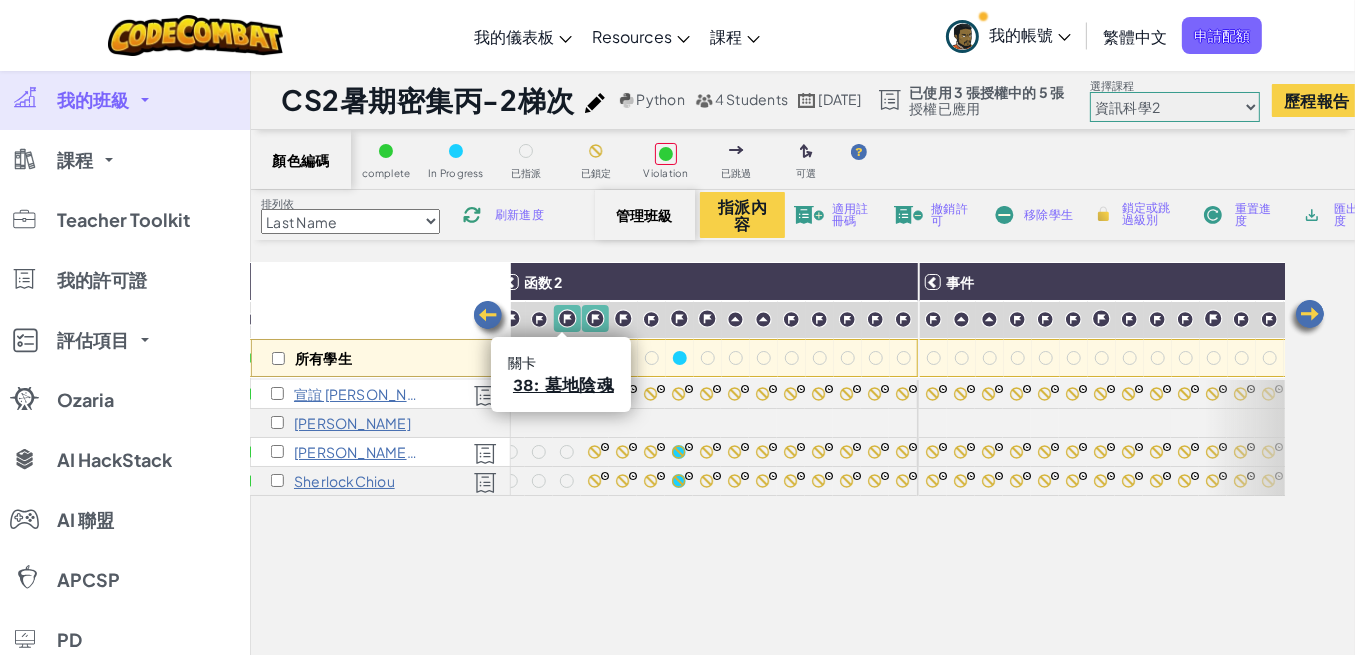 click at bounding box center (567, 318) 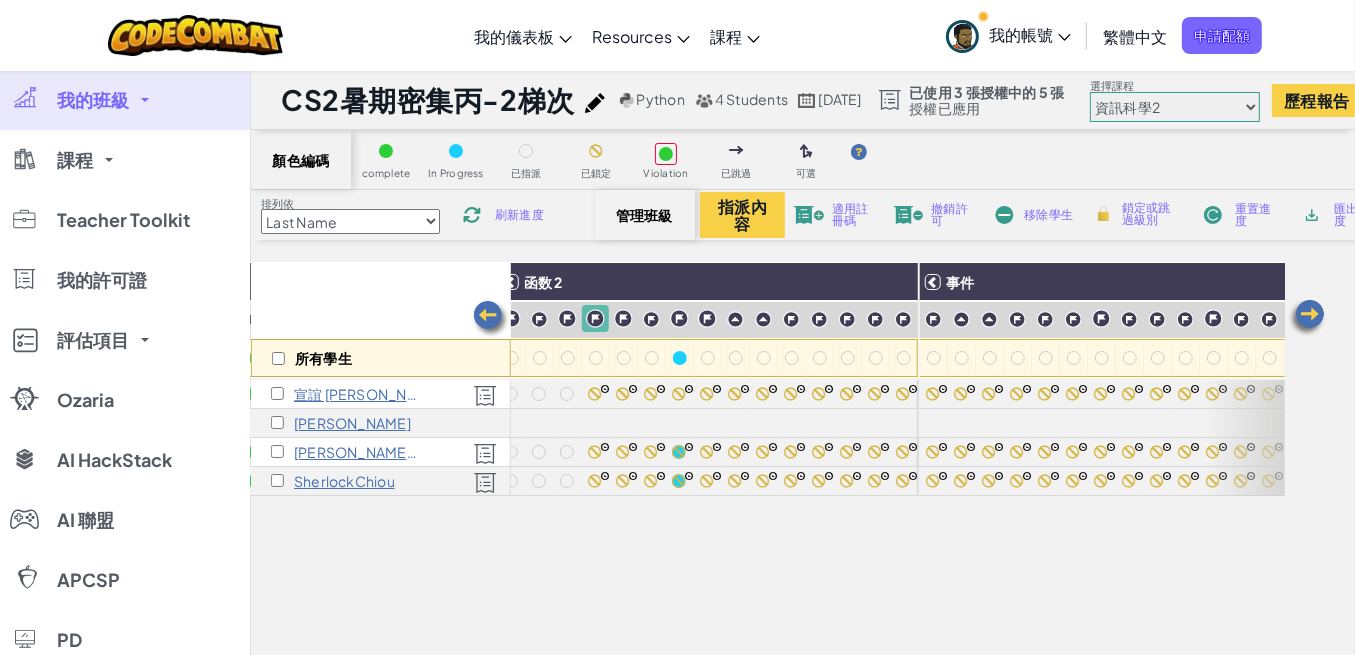click on "鎖定或跳過級別" at bounding box center (1151, 214) 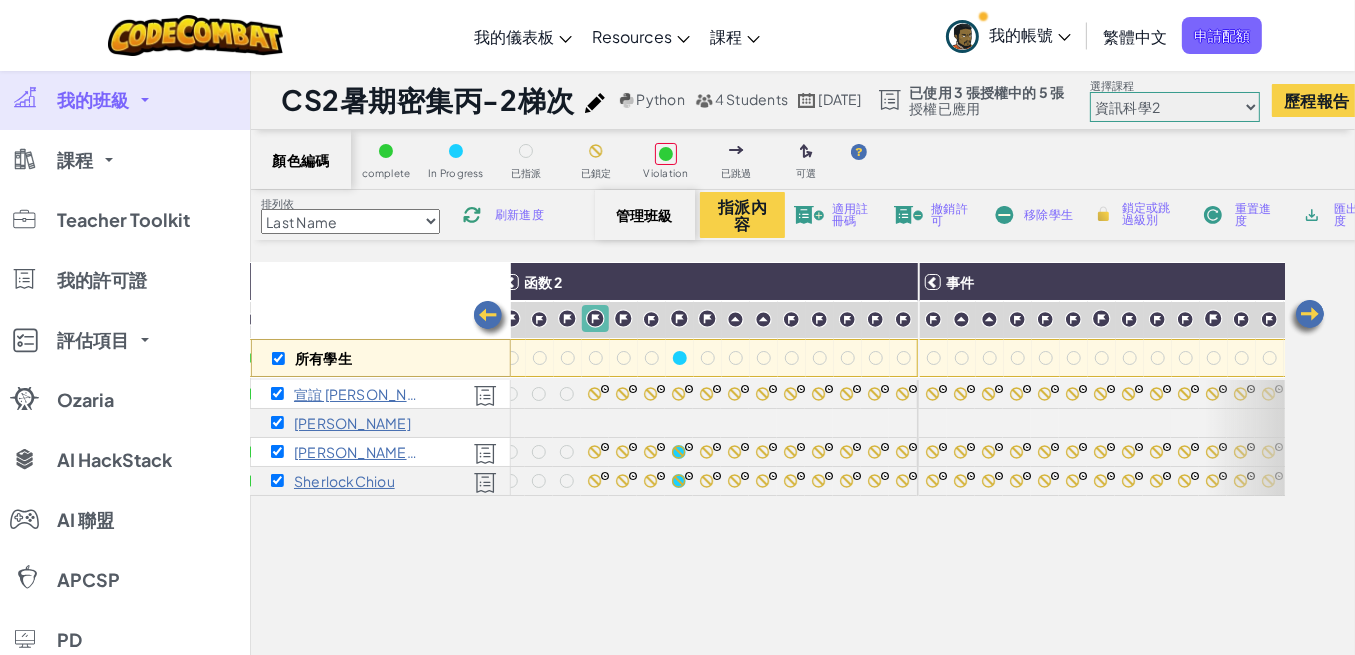 checkbox on "true" 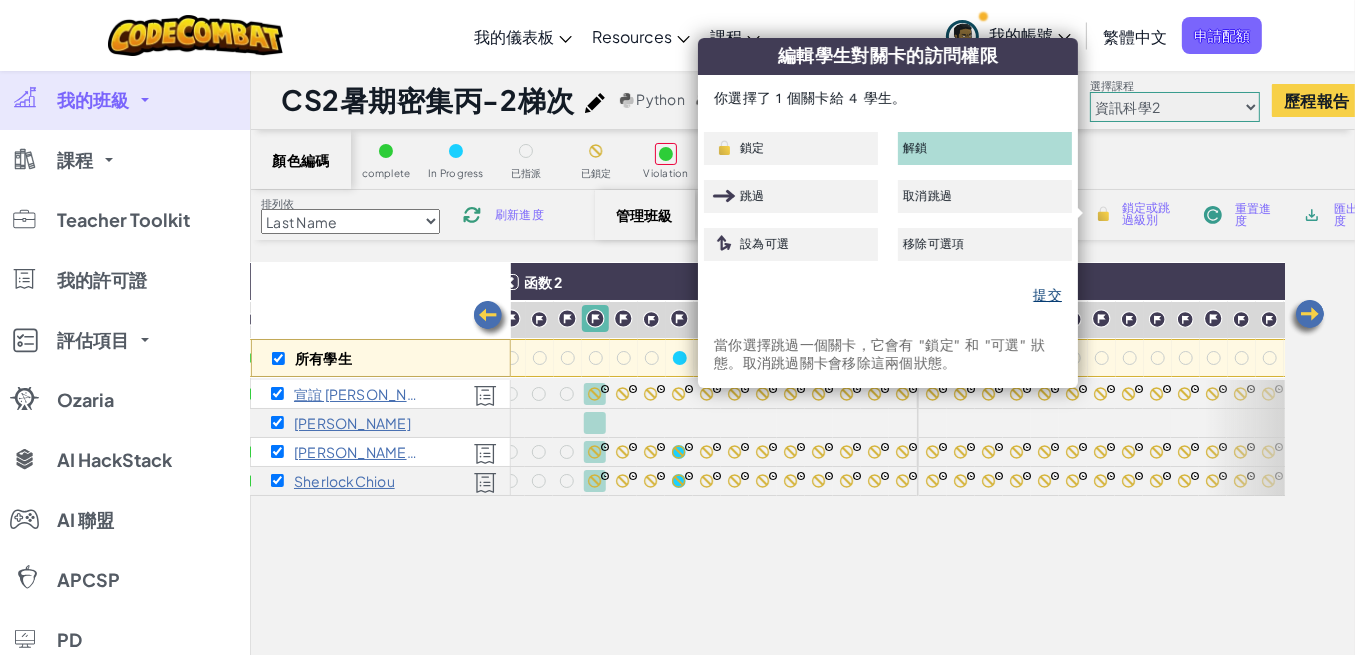 click on "提交" at bounding box center [888, 296] 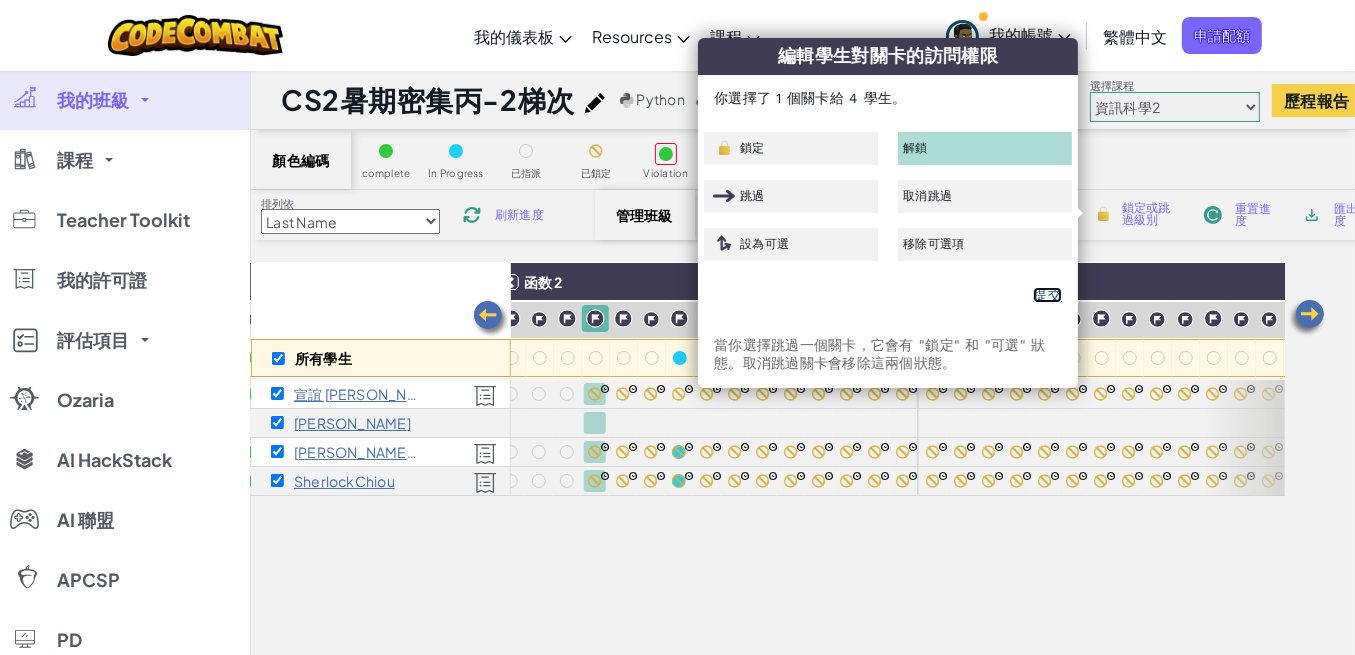 click on "提交" at bounding box center (1047, 295) 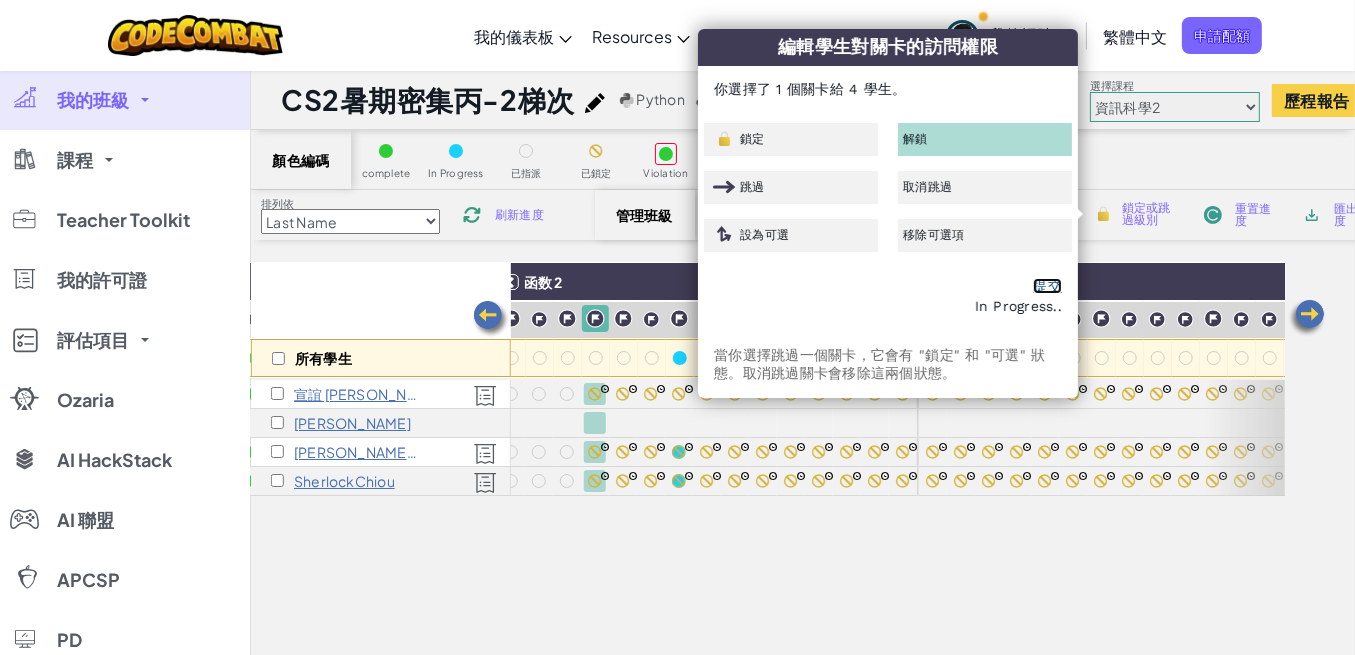 checkbox on "false" 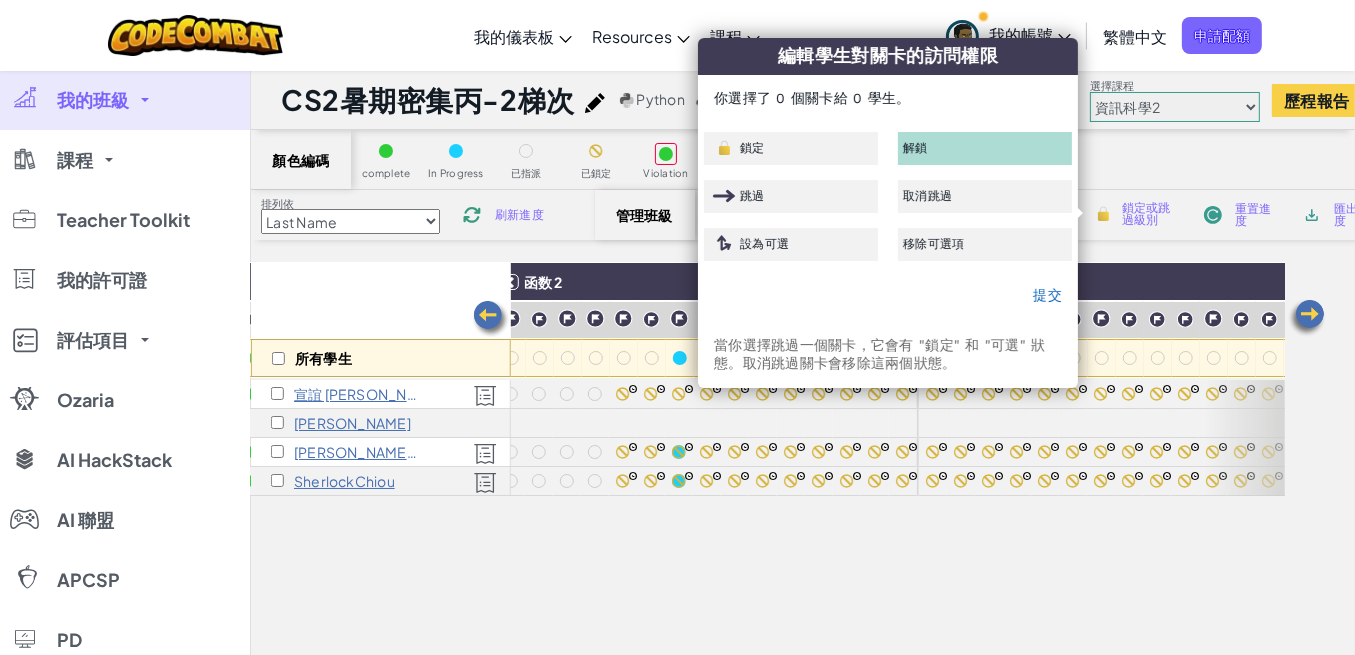 drag, startPoint x: 1227, startPoint y: 511, endPoint x: 995, endPoint y: 469, distance: 235.77107 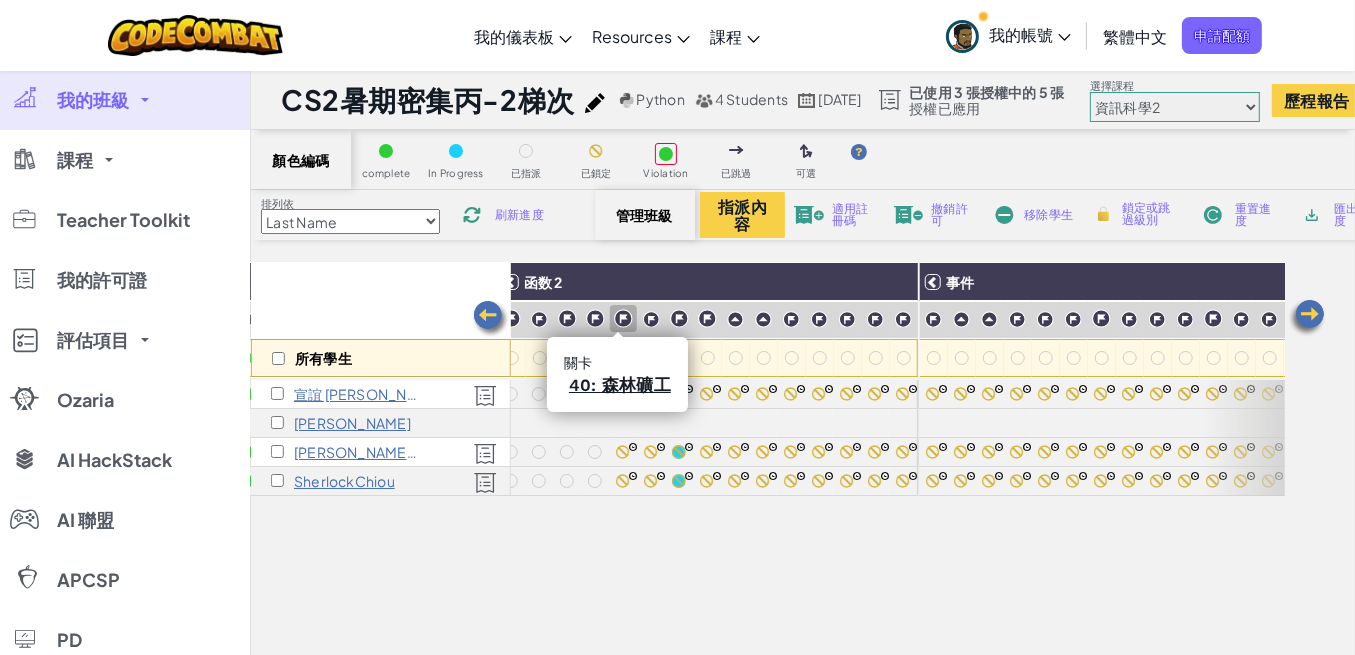 click at bounding box center [623, 318] 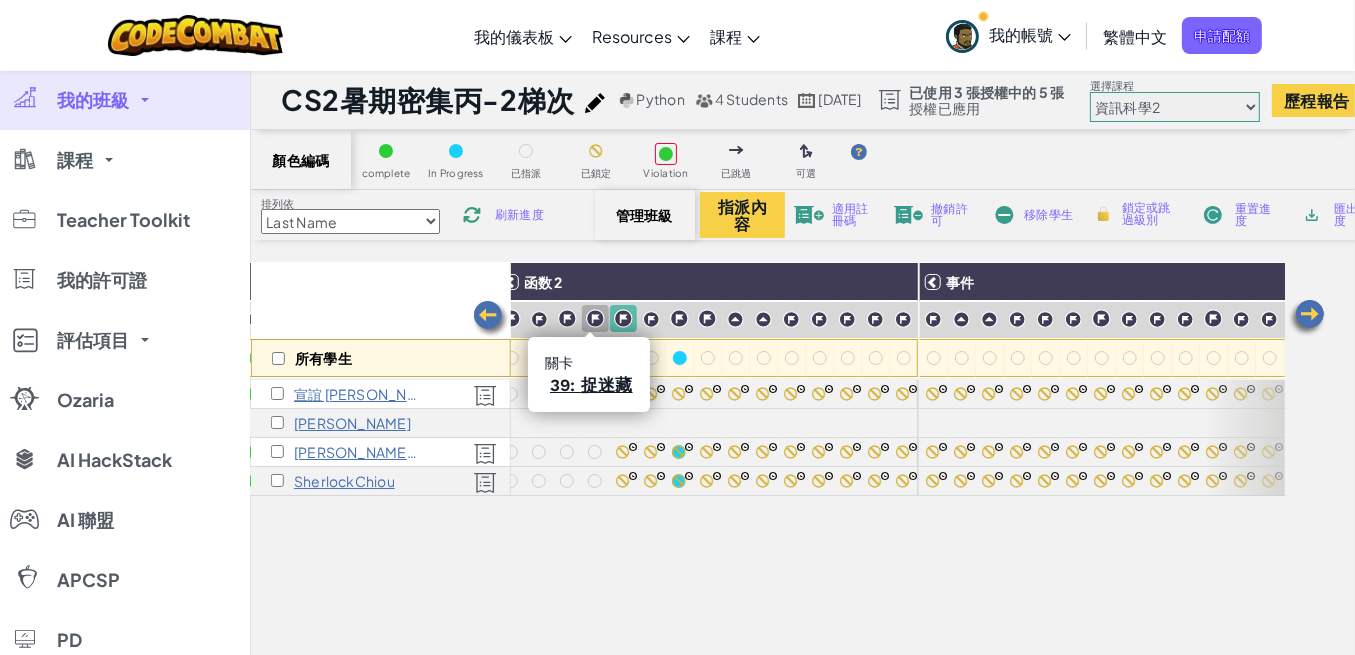 click at bounding box center [595, 318] 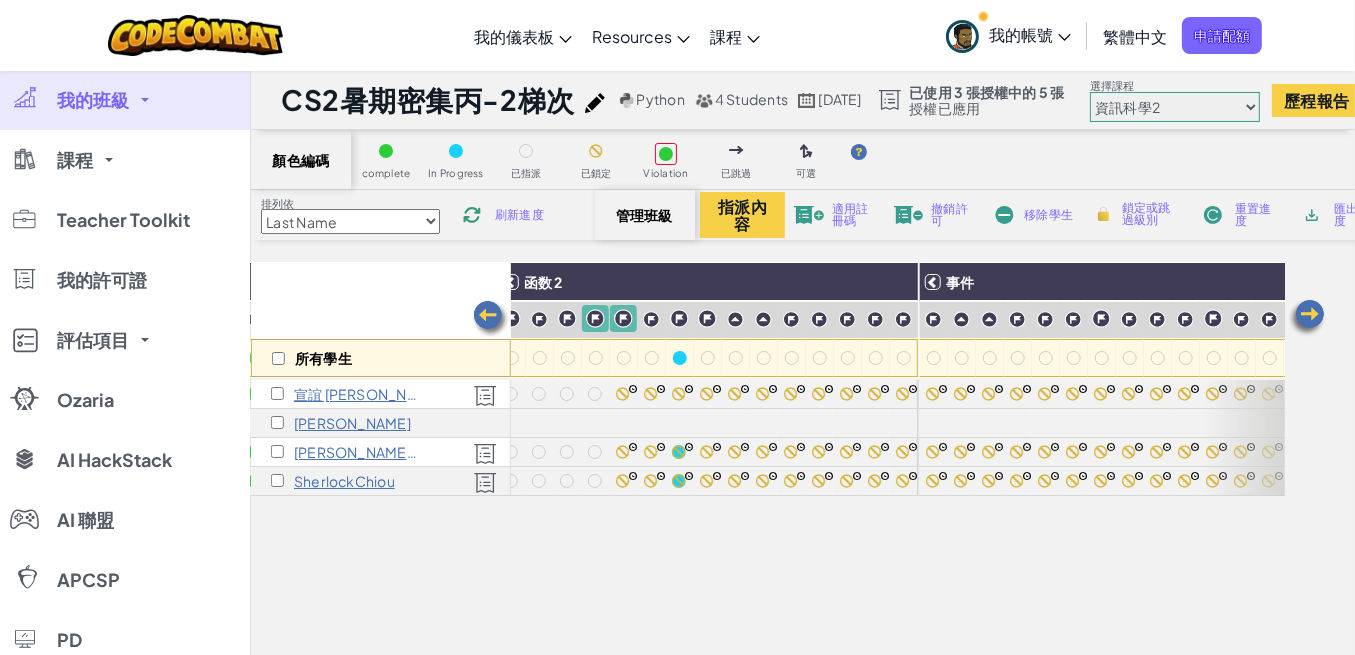 click at bounding box center [595, 103] 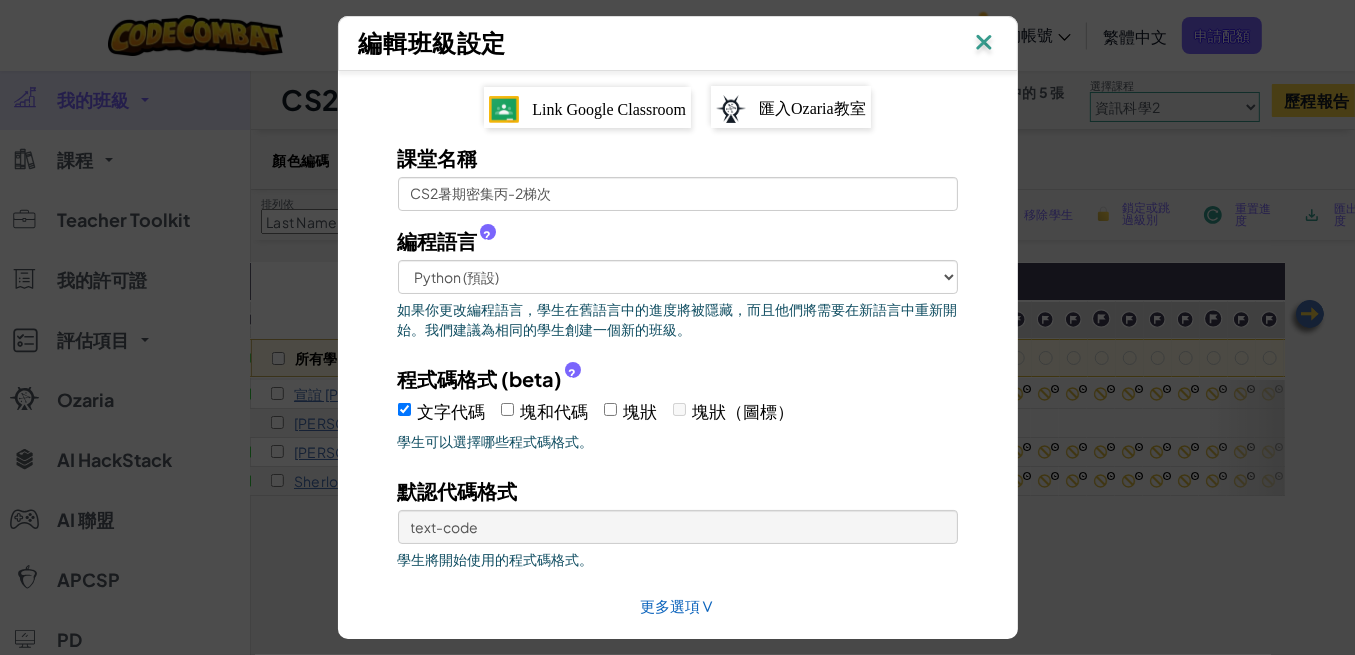 scroll, scrollTop: 69, scrollLeft: 0, axis: vertical 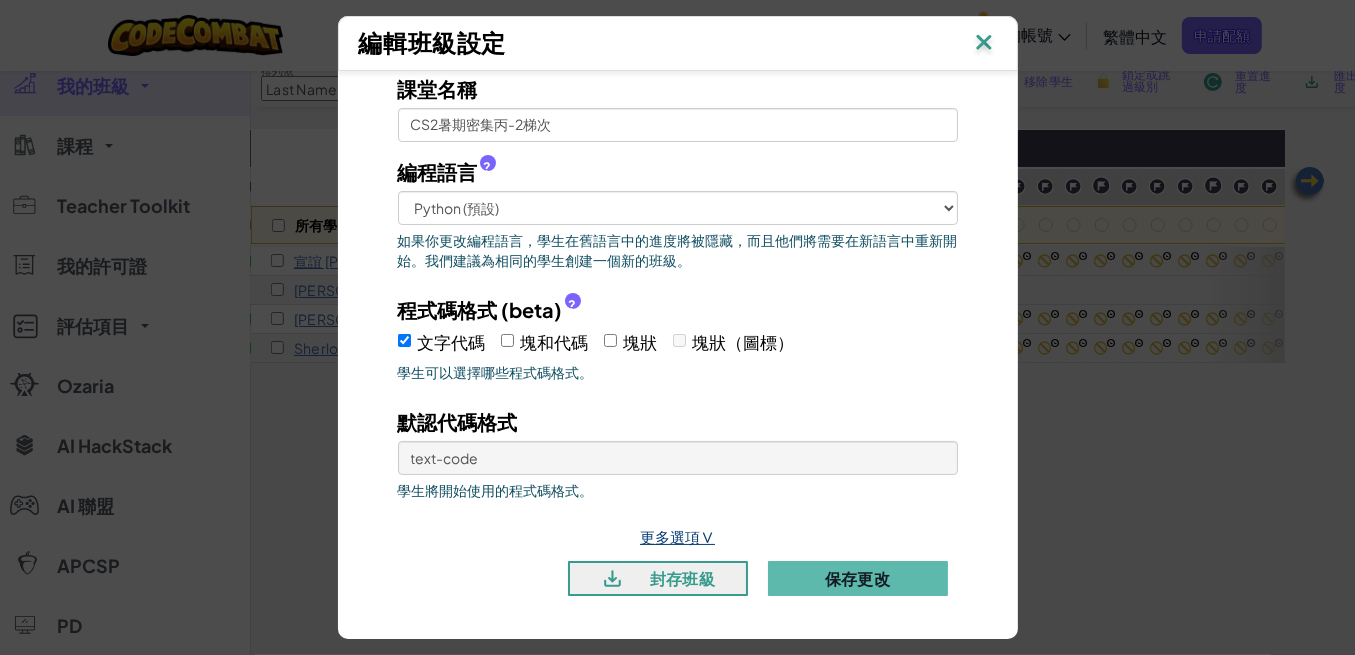click on "更多選項
∨" at bounding box center (677, 536) 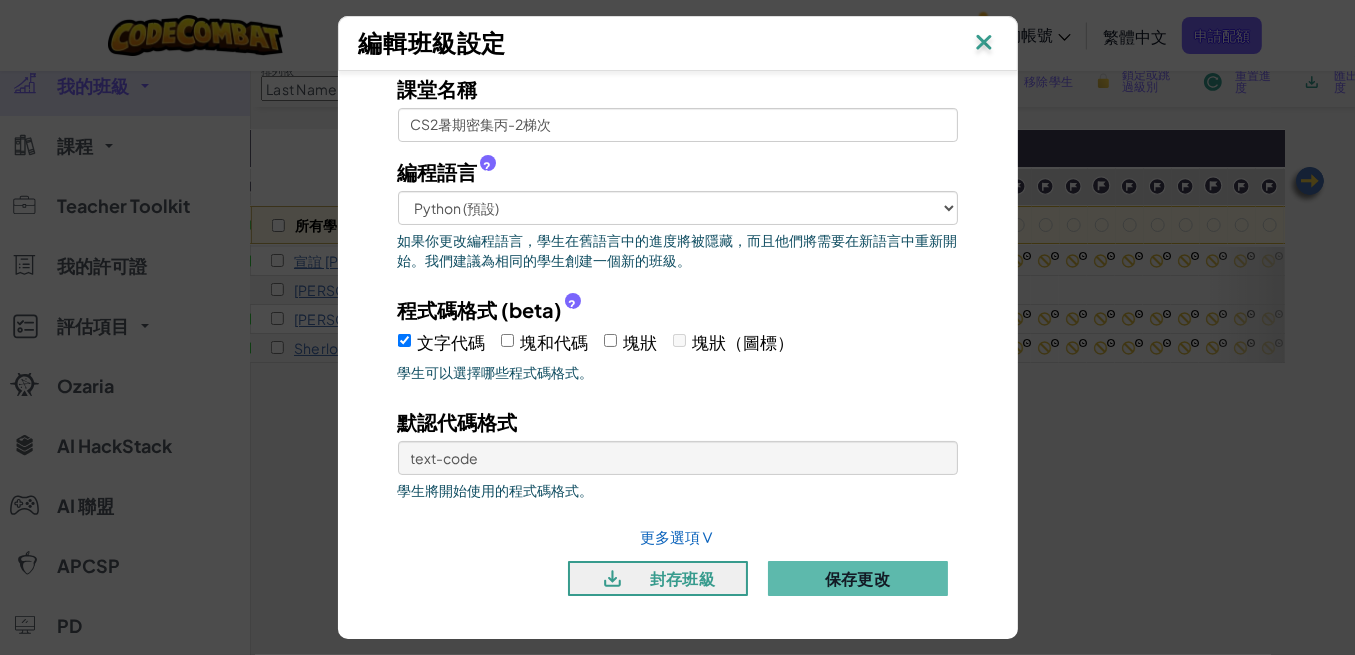 select 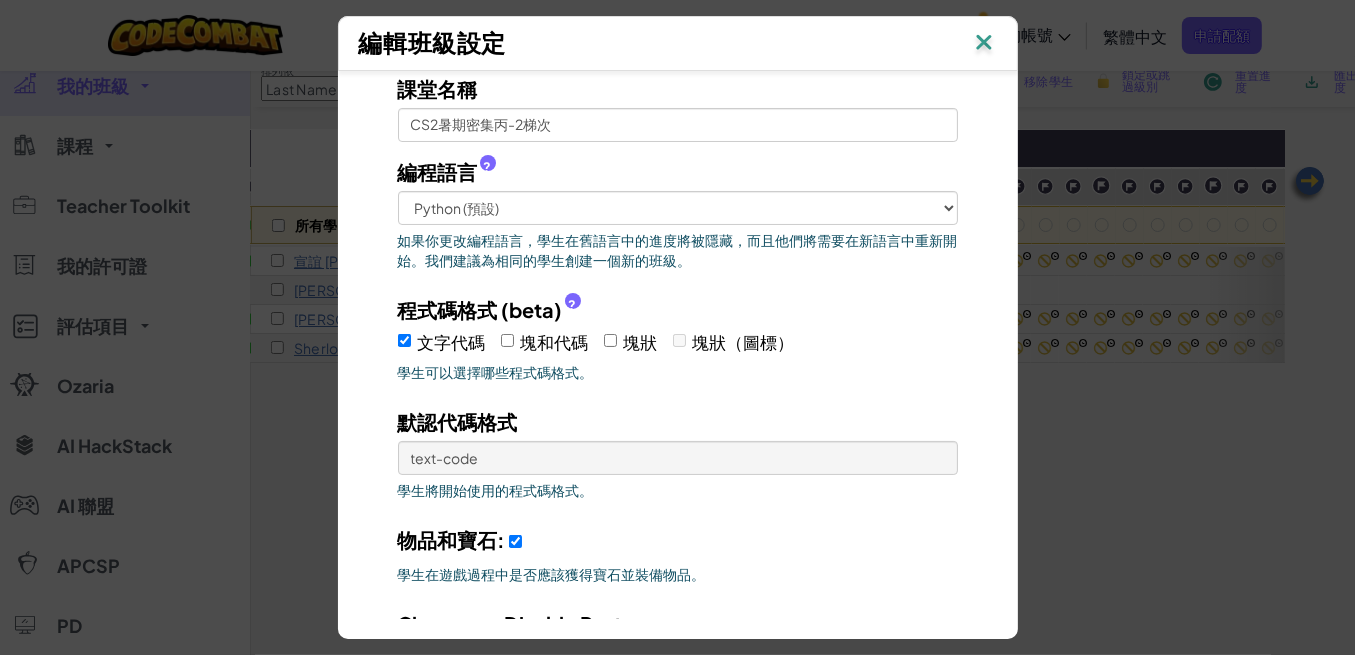 scroll, scrollTop: 269, scrollLeft: 0, axis: vertical 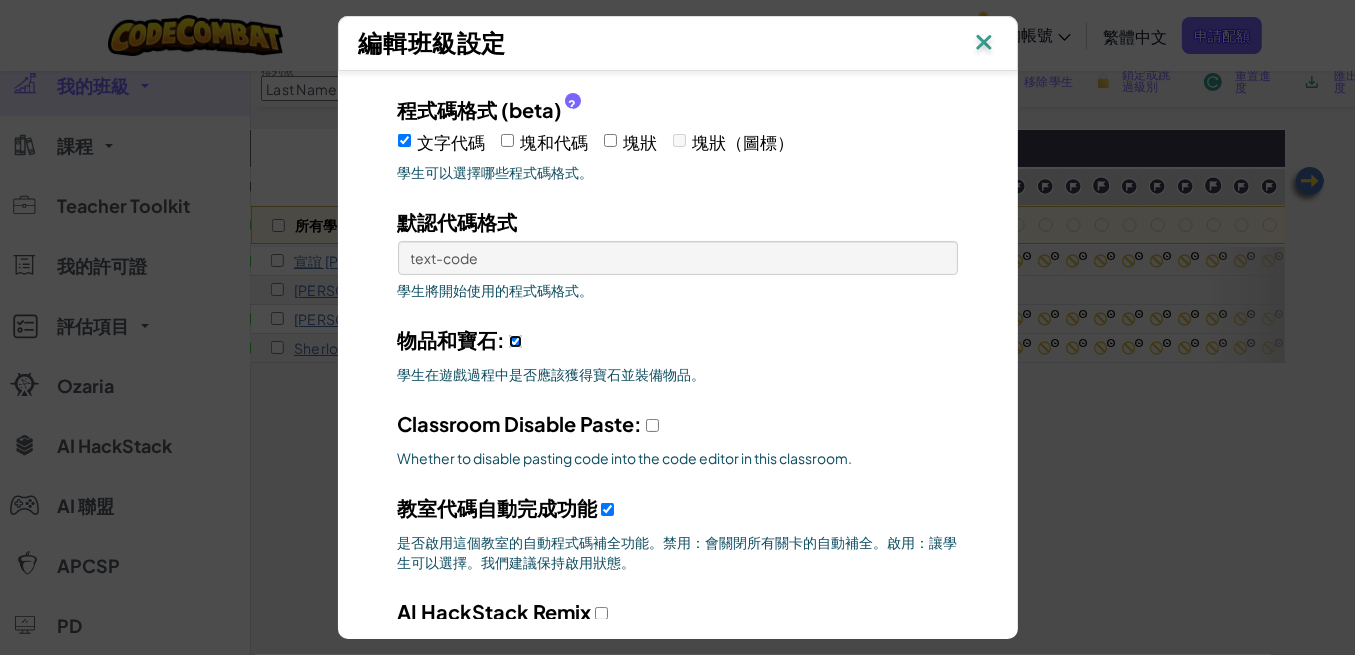 click on "物品和寶石:" at bounding box center [515, 341] 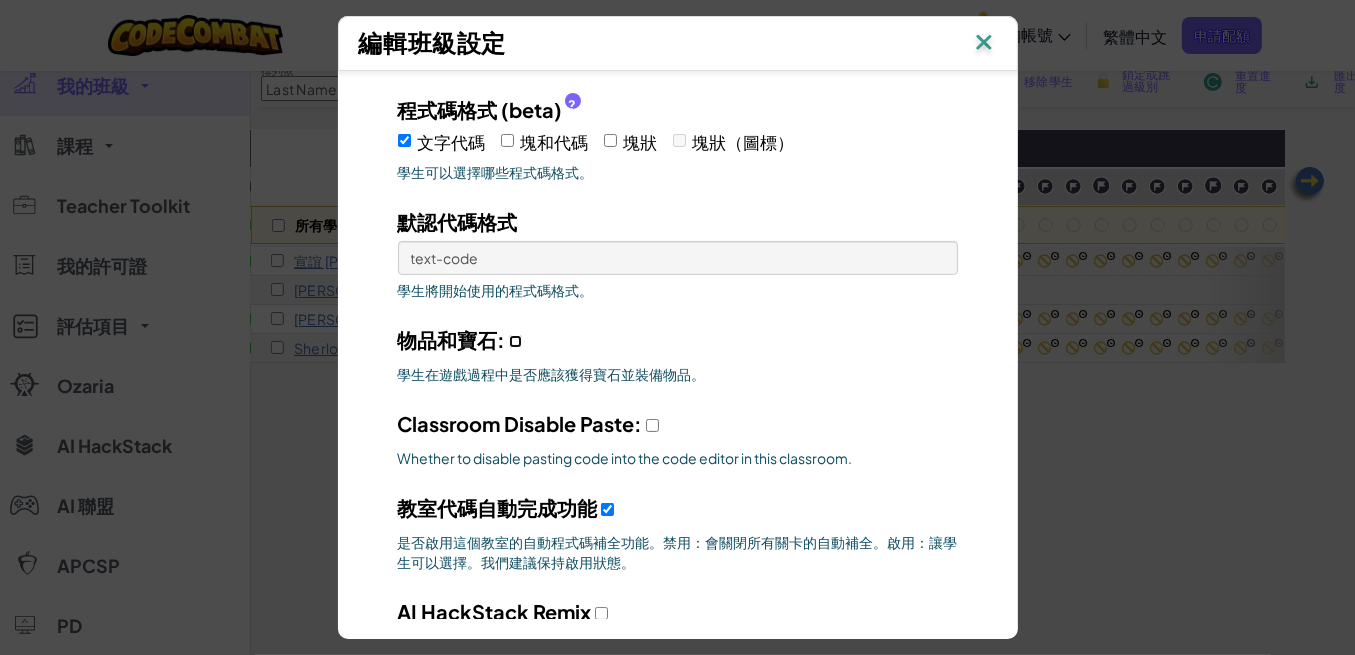 select 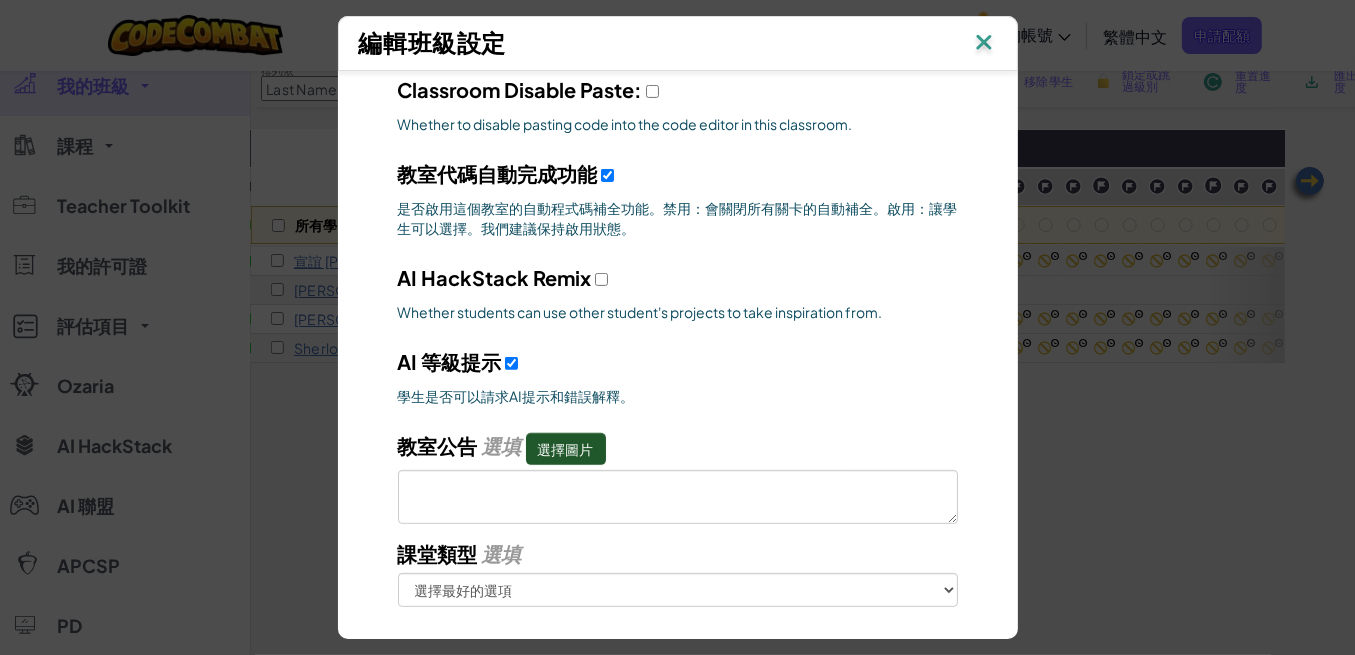 scroll, scrollTop: 900, scrollLeft: 0, axis: vertical 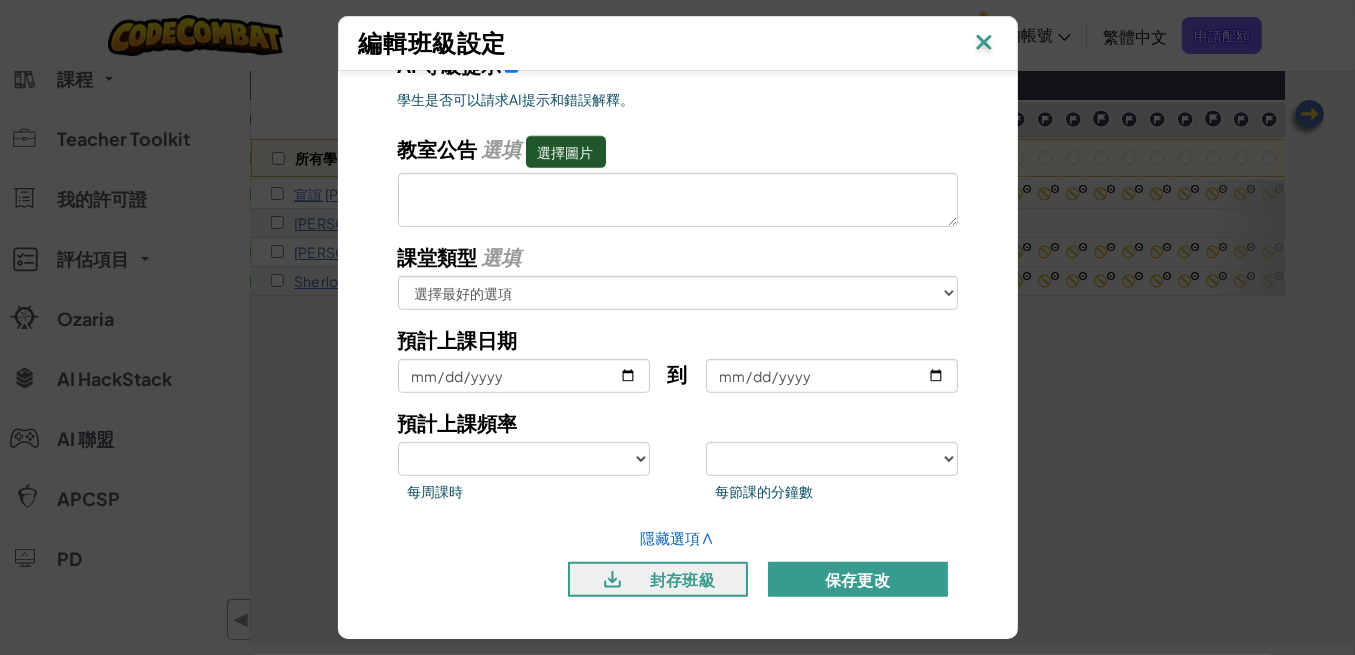 click on "保存更改" at bounding box center (858, 579) 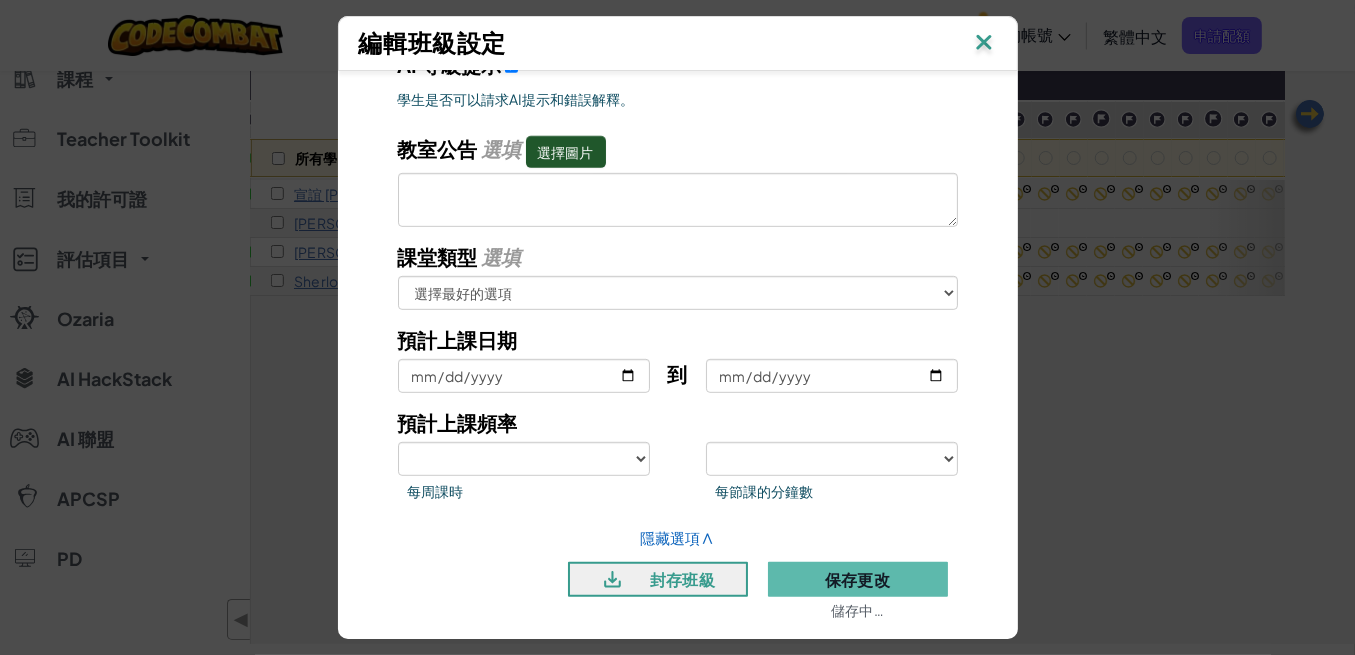 select 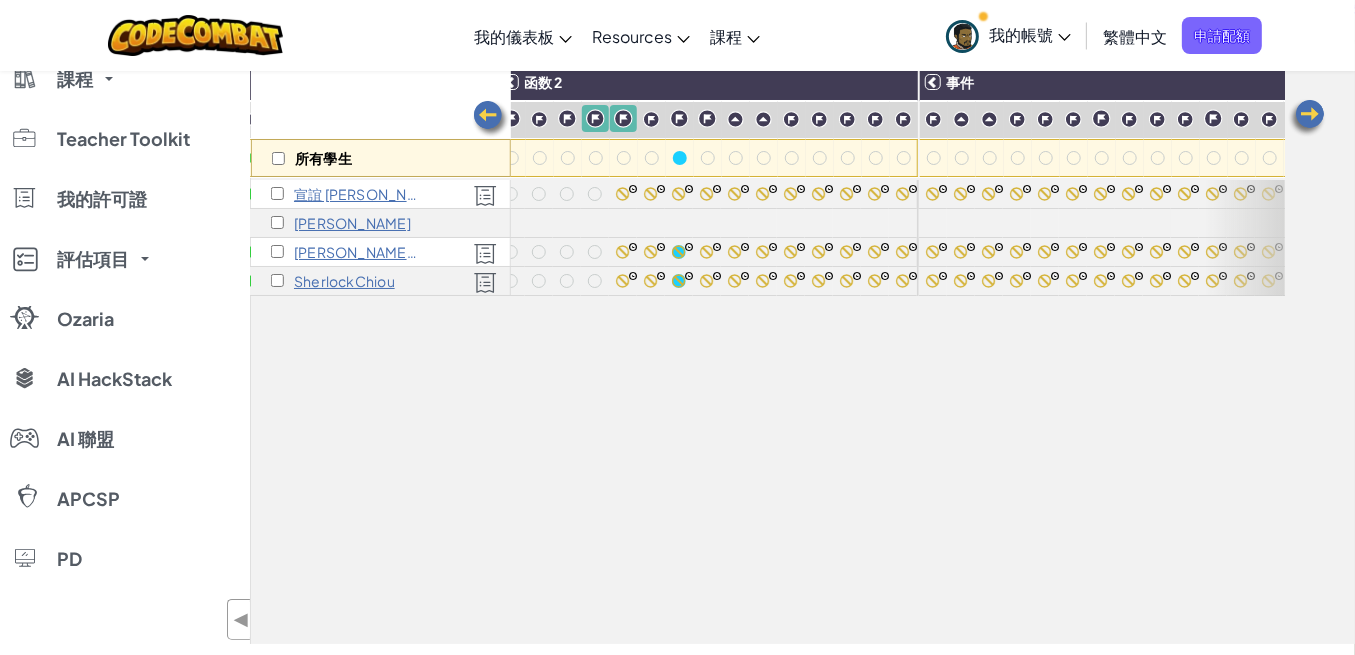 scroll, scrollTop: 0, scrollLeft: 0, axis: both 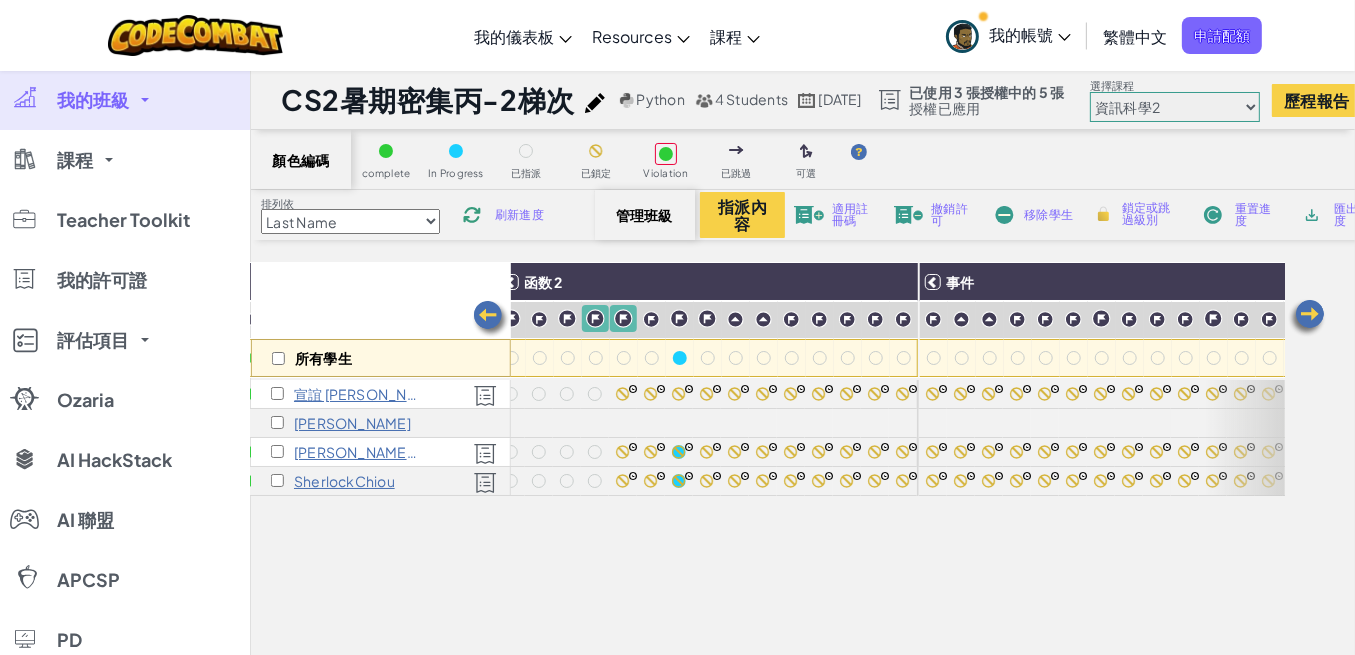 click at bounding box center [595, 103] 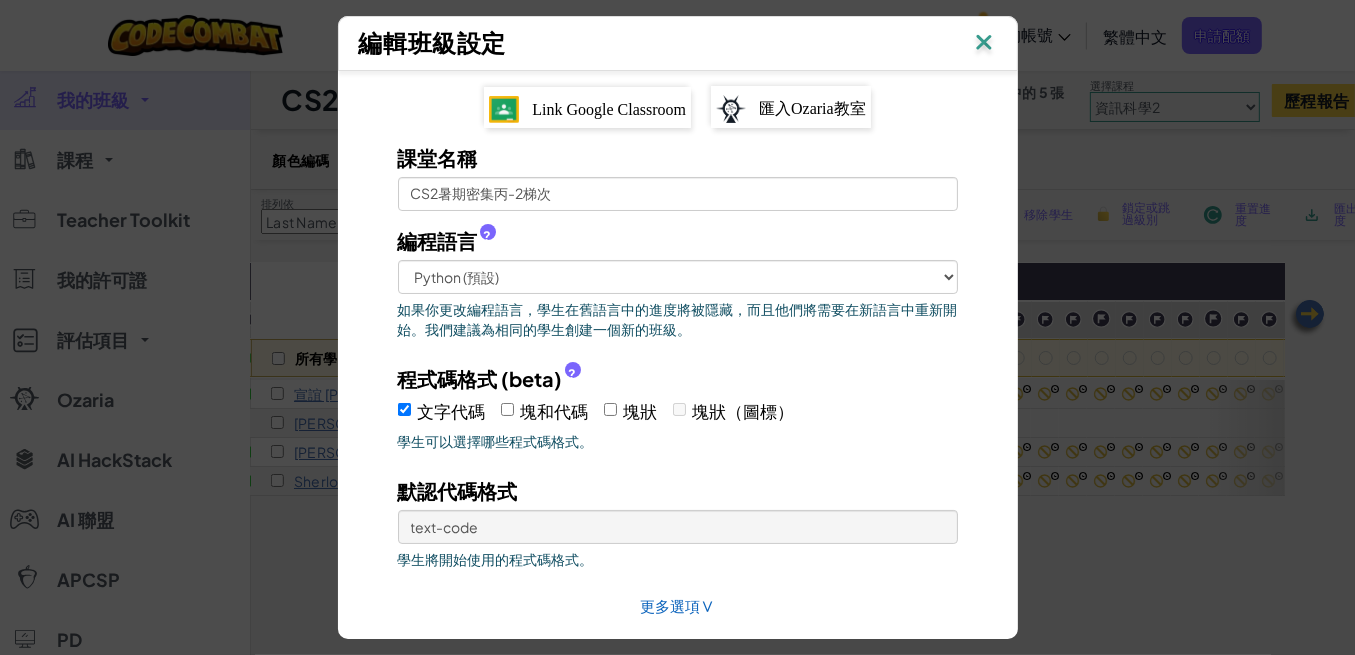 scroll, scrollTop: 69, scrollLeft: 0, axis: vertical 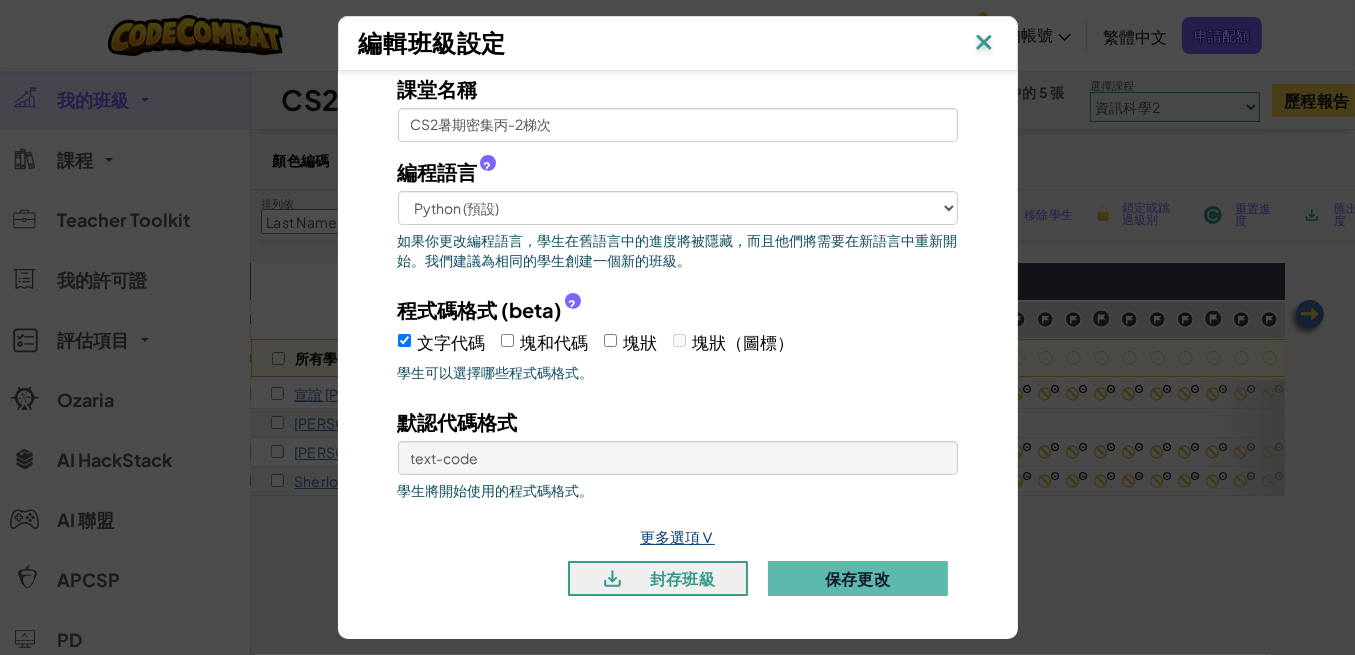 click on "∨" at bounding box center (707, 535) 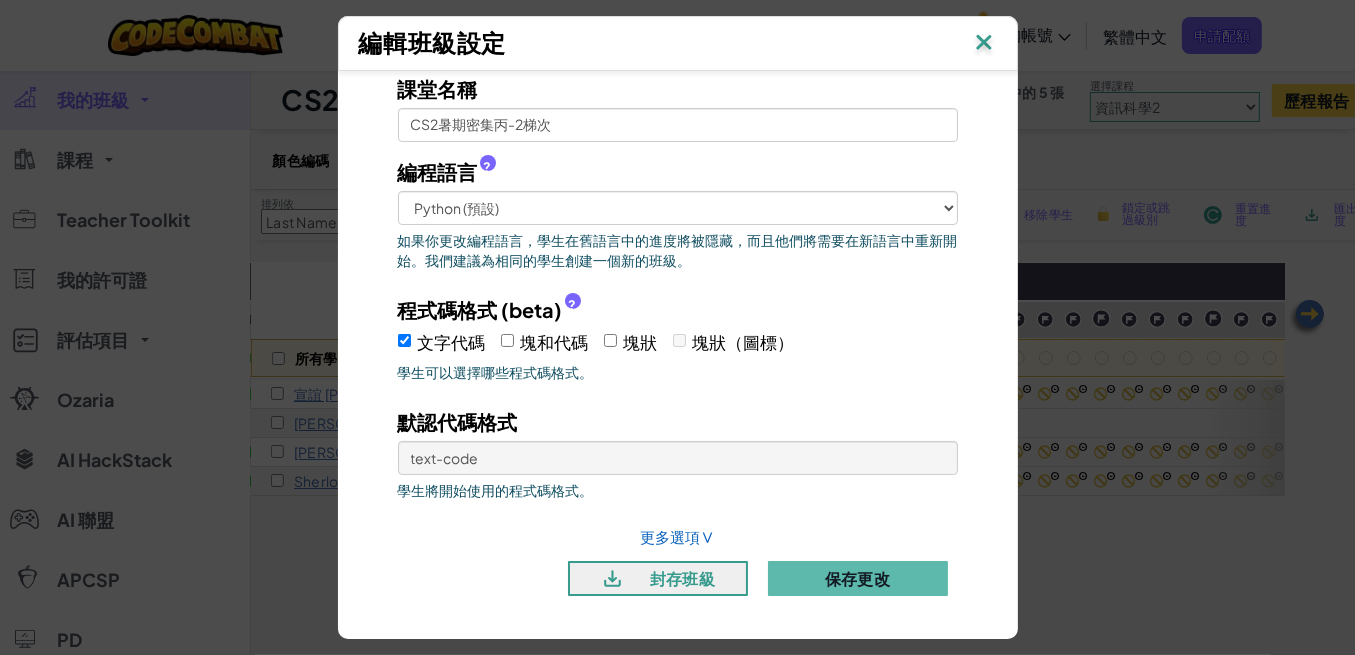 select 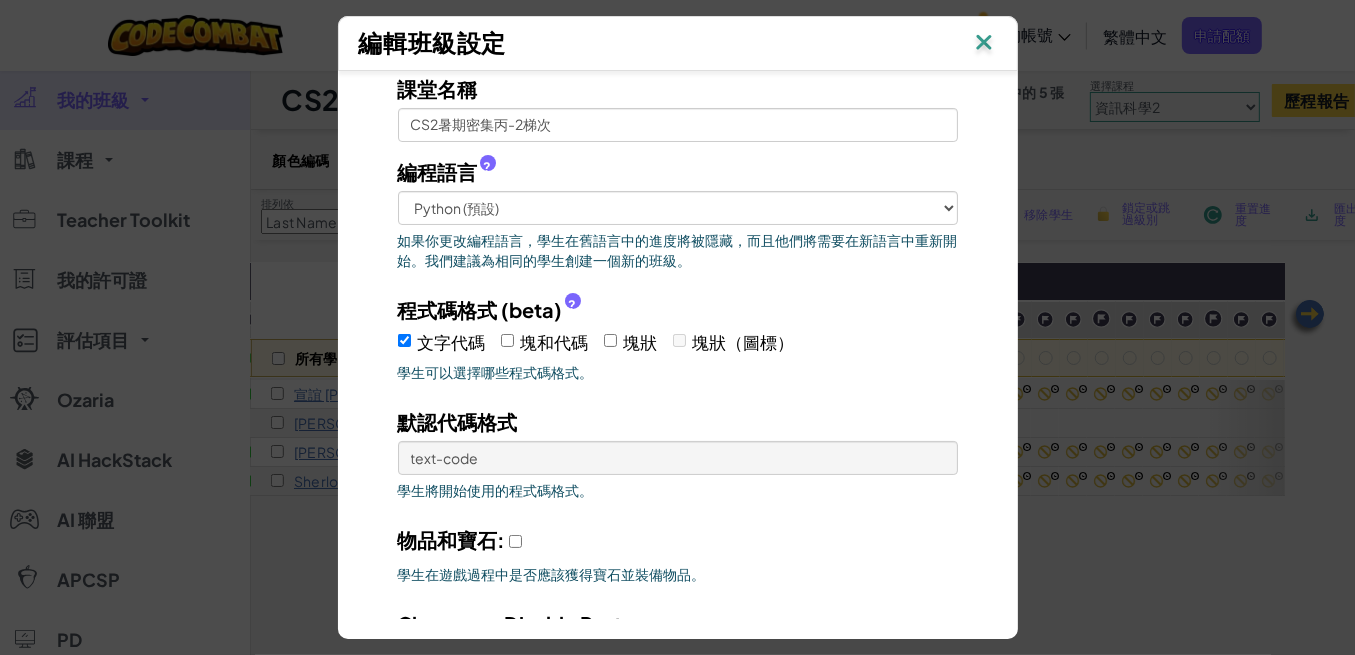 scroll, scrollTop: 403, scrollLeft: 0, axis: vertical 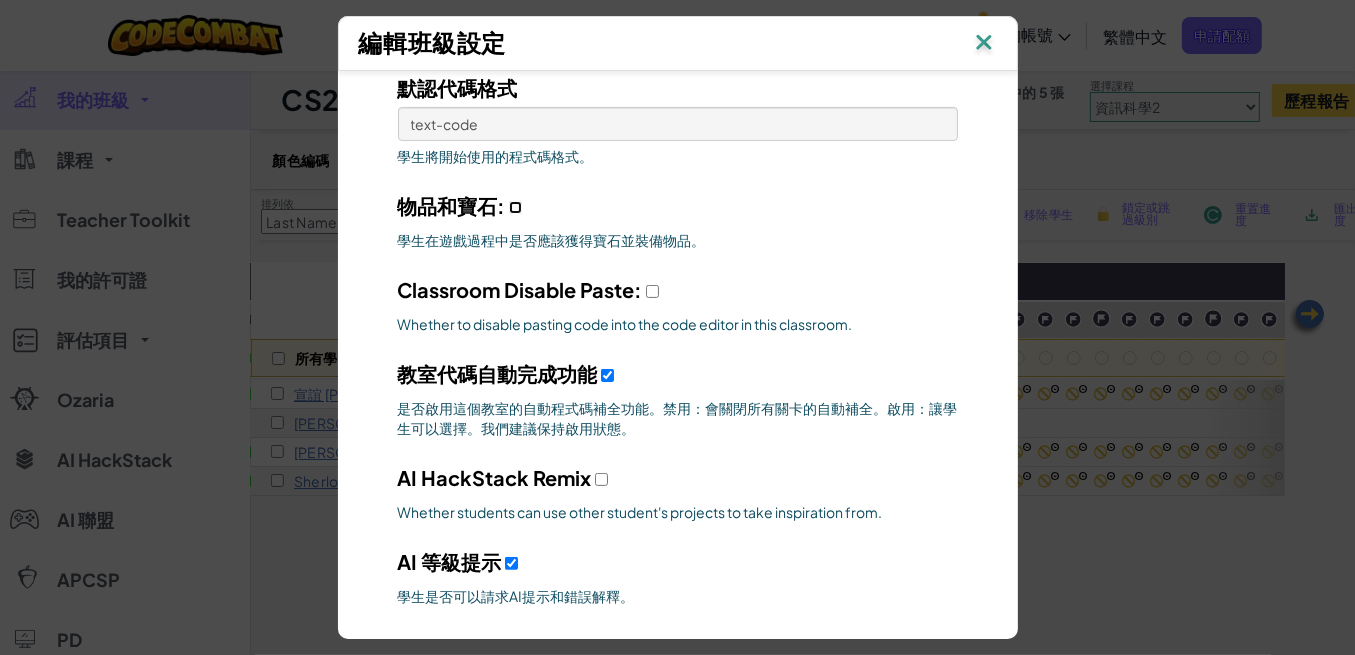 click on "物品和寶石:" at bounding box center (515, 207) 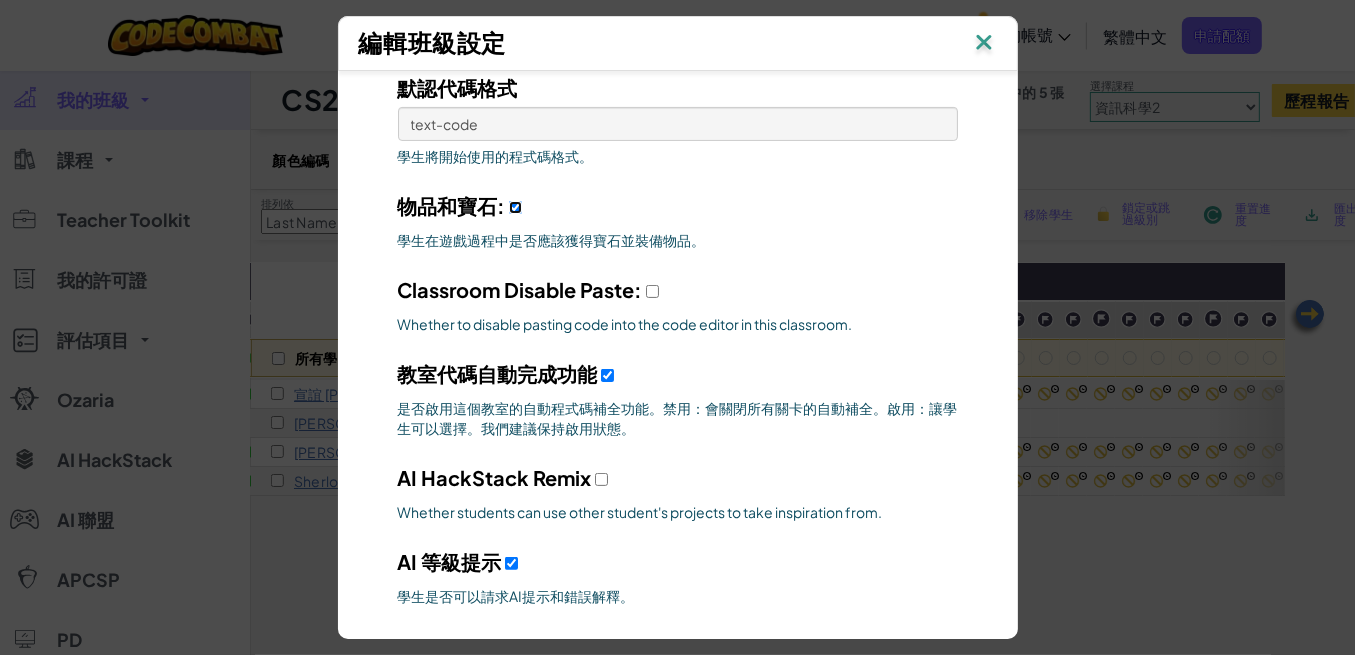 select 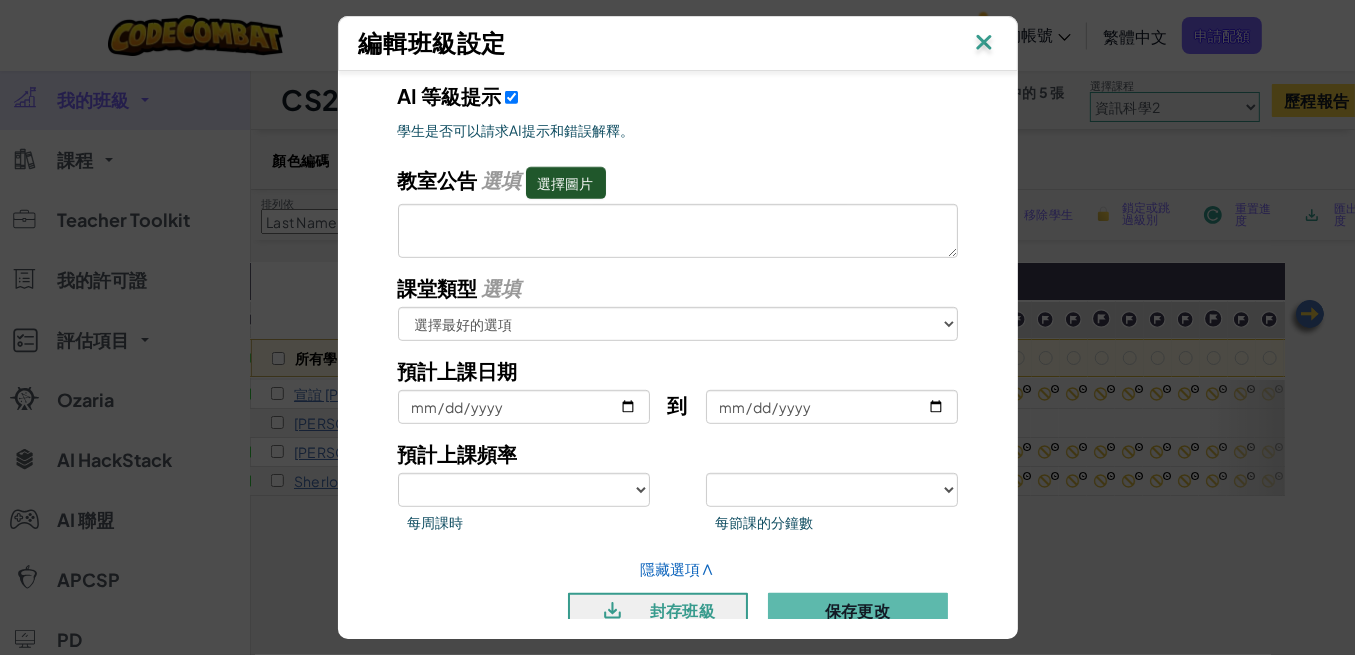 scroll, scrollTop: 900, scrollLeft: 0, axis: vertical 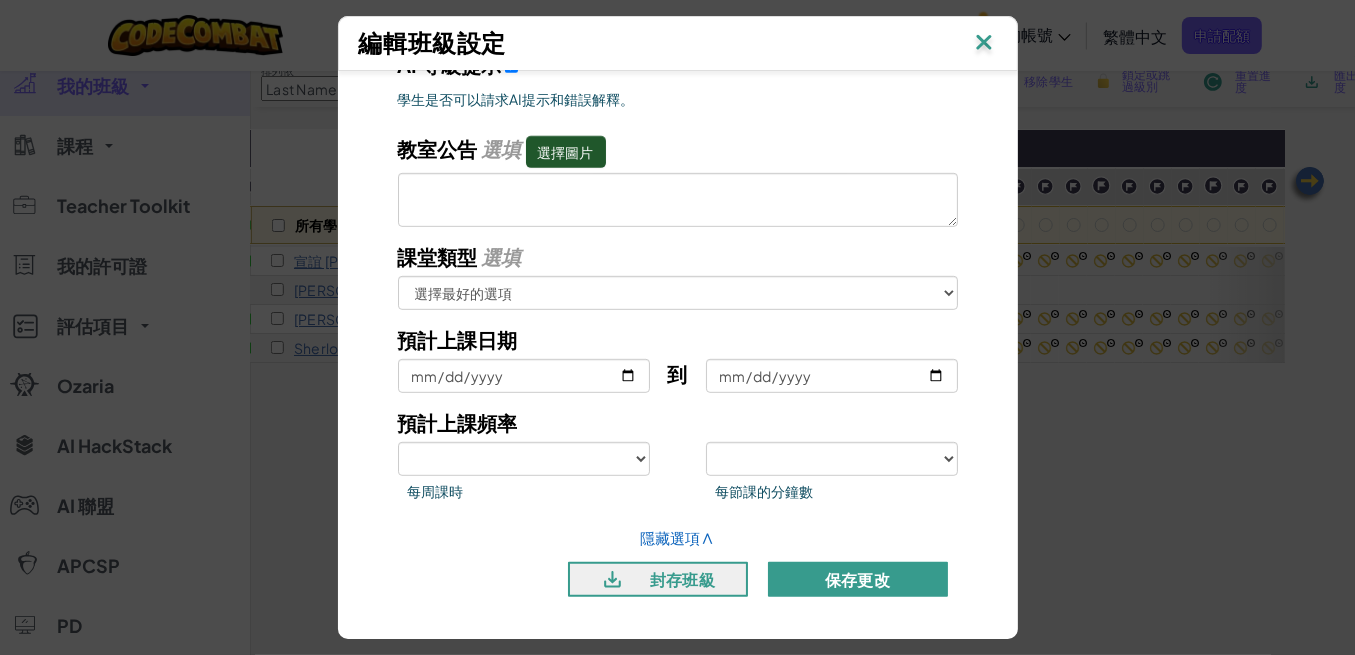 click on "保存更改" at bounding box center (858, 579) 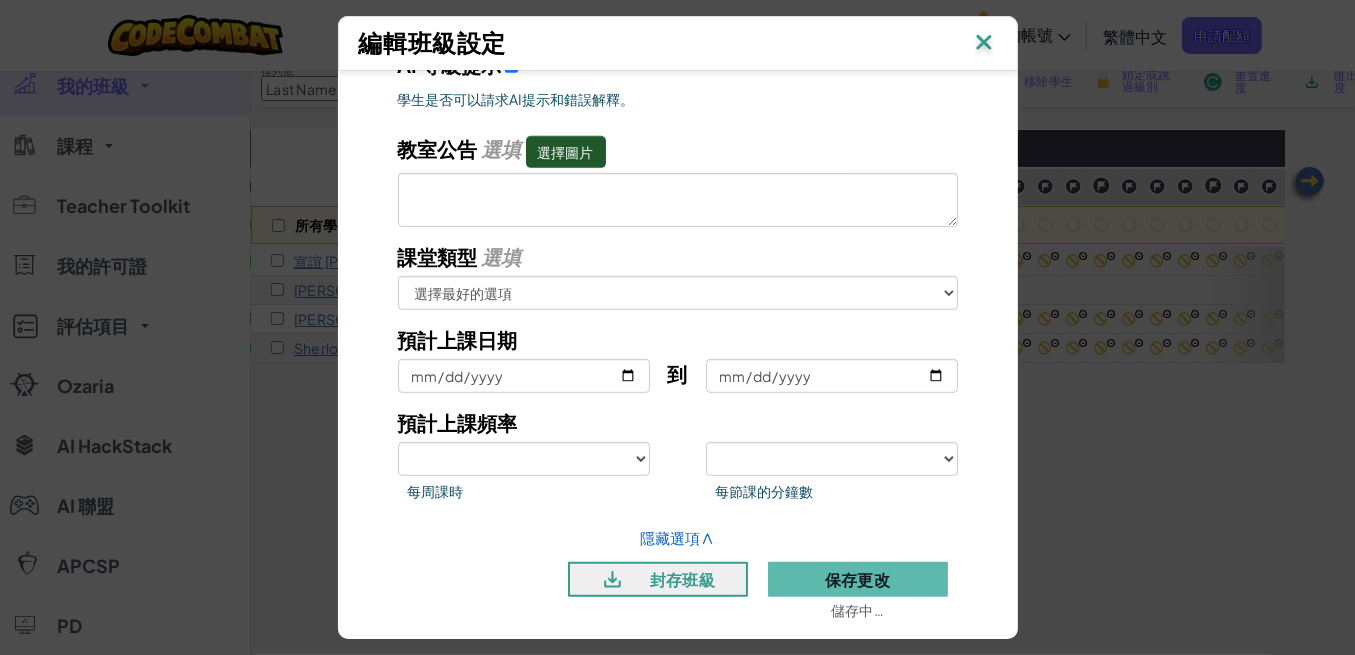 select 